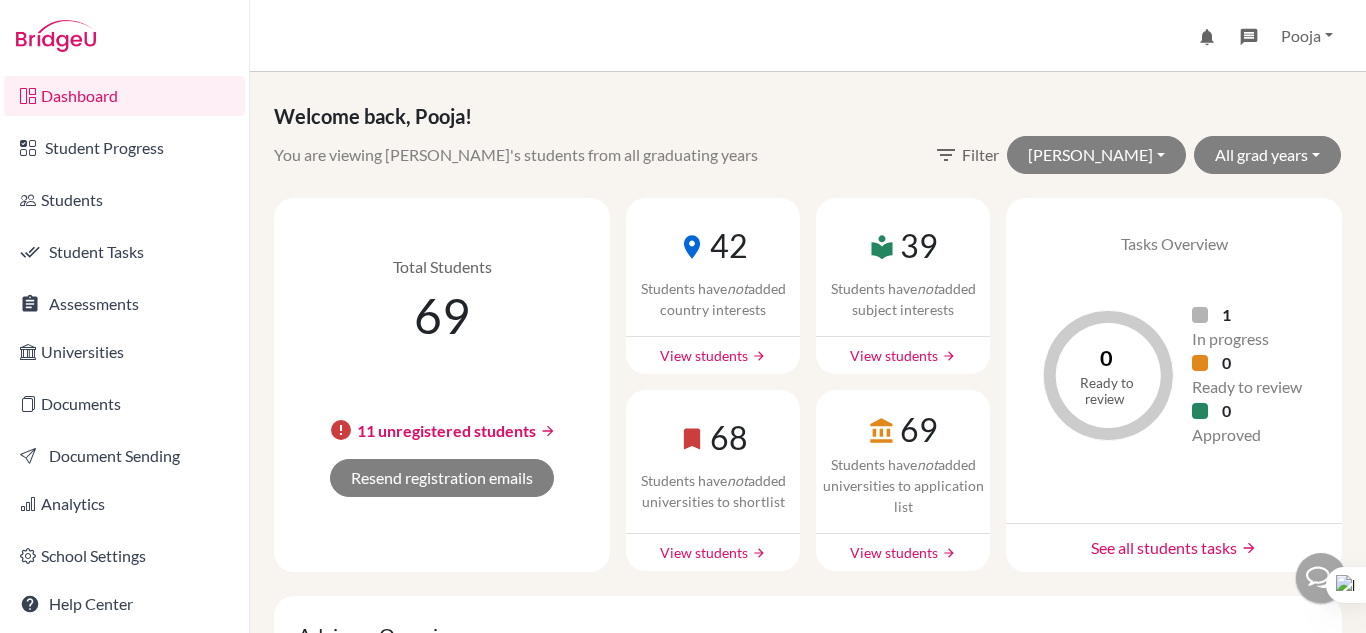 scroll, scrollTop: 0, scrollLeft: 0, axis: both 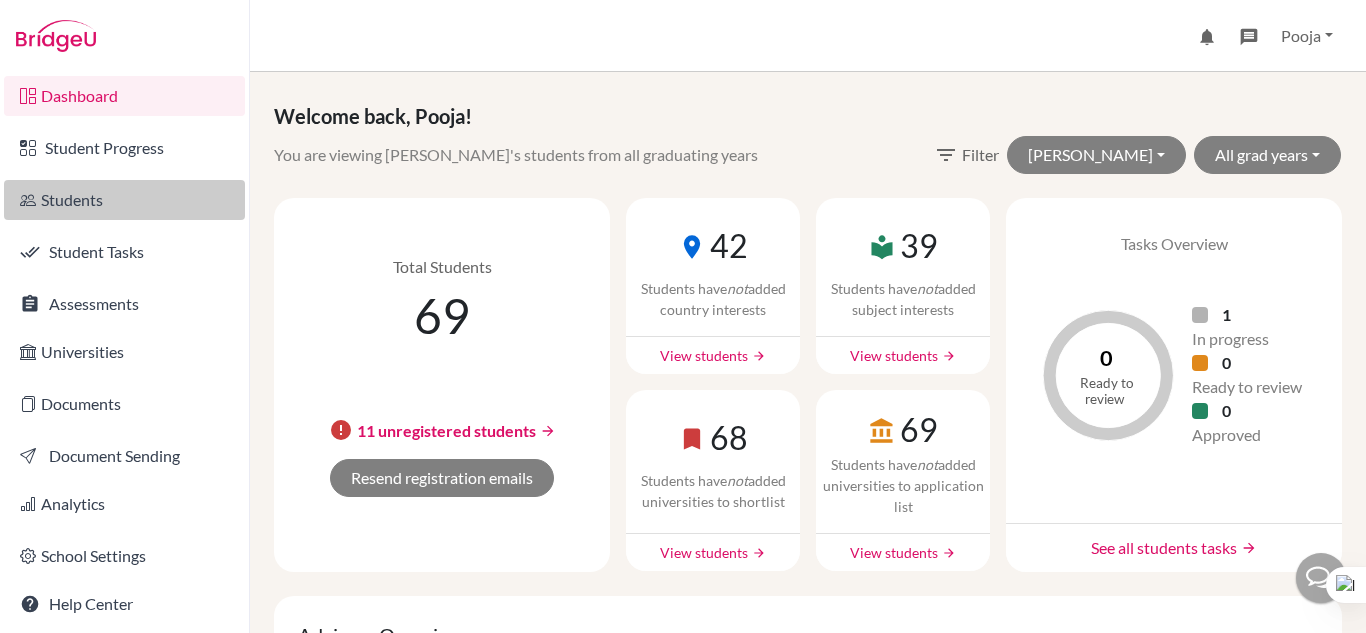 click on "Students" at bounding box center (124, 200) 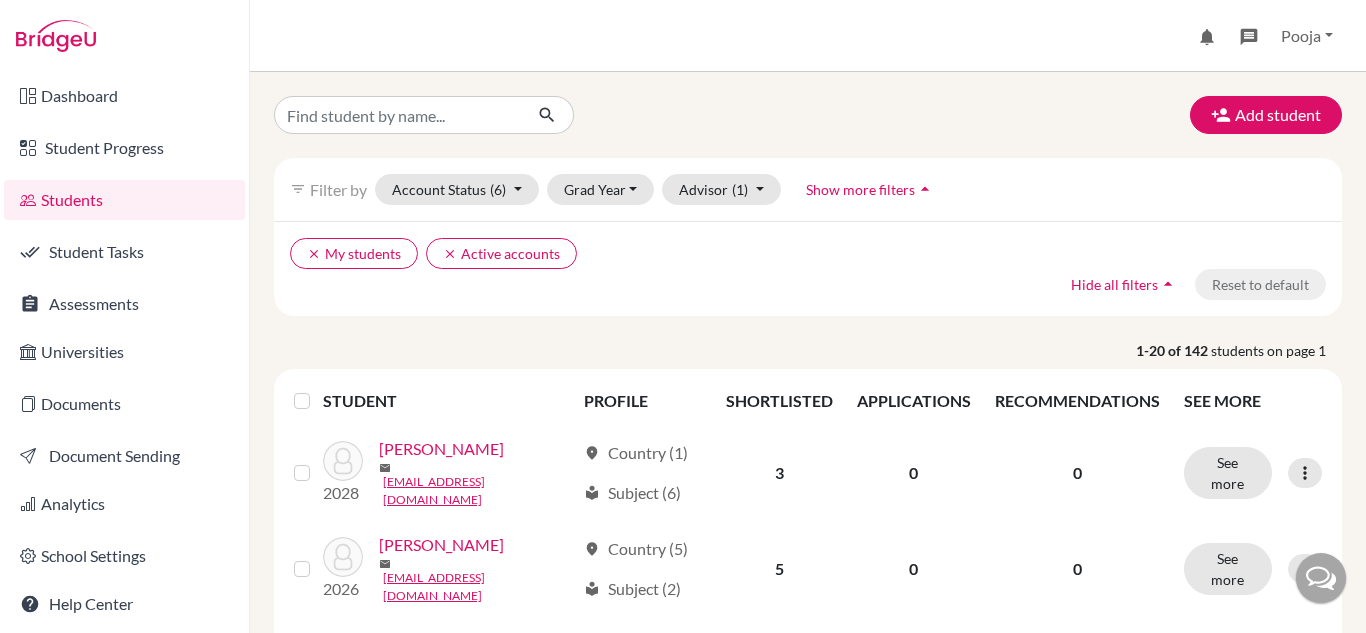 scroll, scrollTop: 0, scrollLeft: 0, axis: both 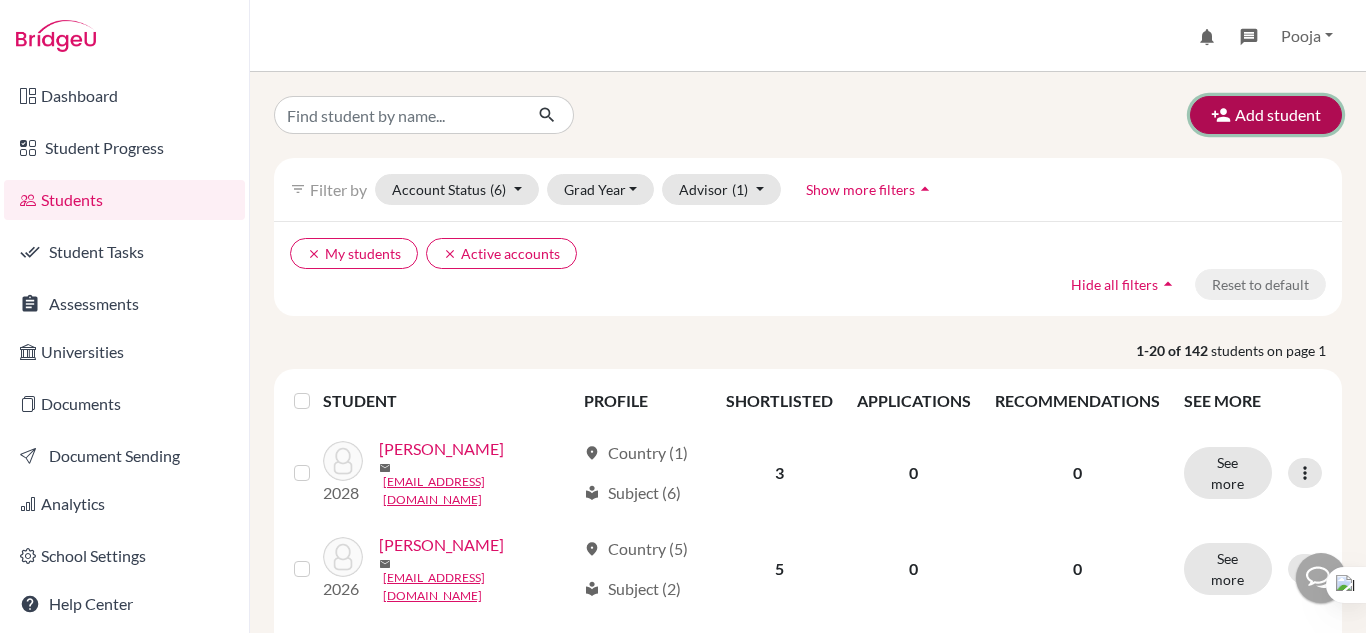 click on "Add student" at bounding box center (1266, 115) 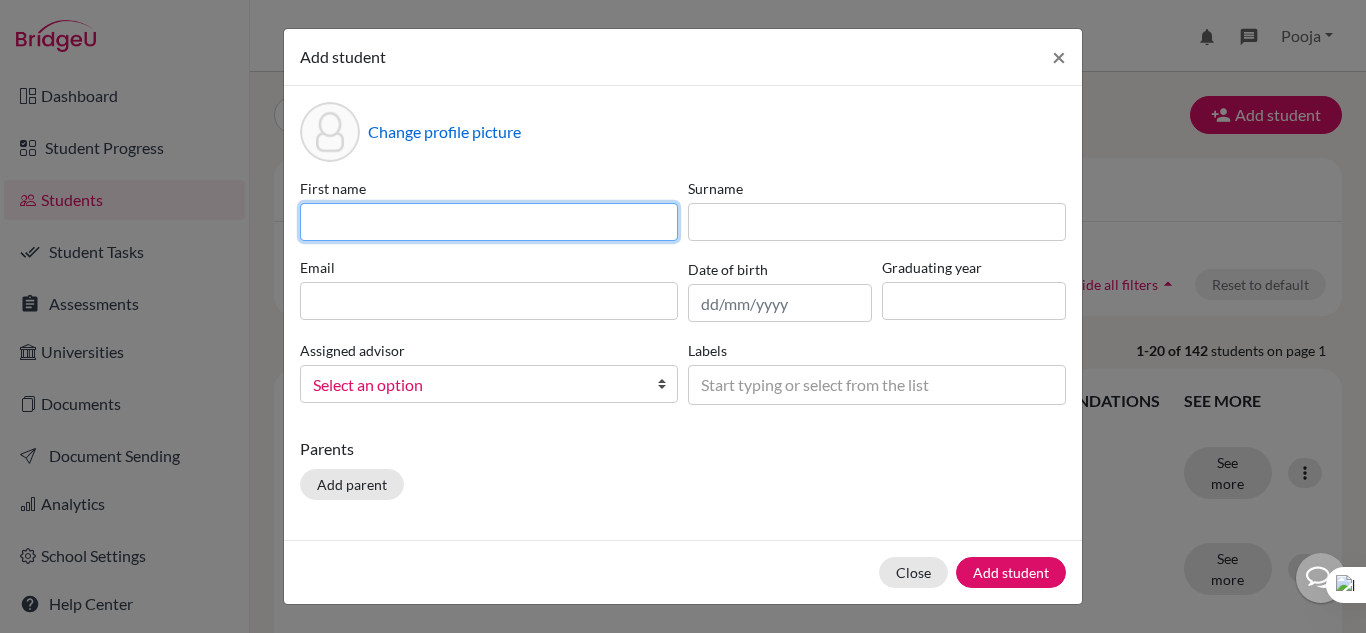 click at bounding box center [489, 222] 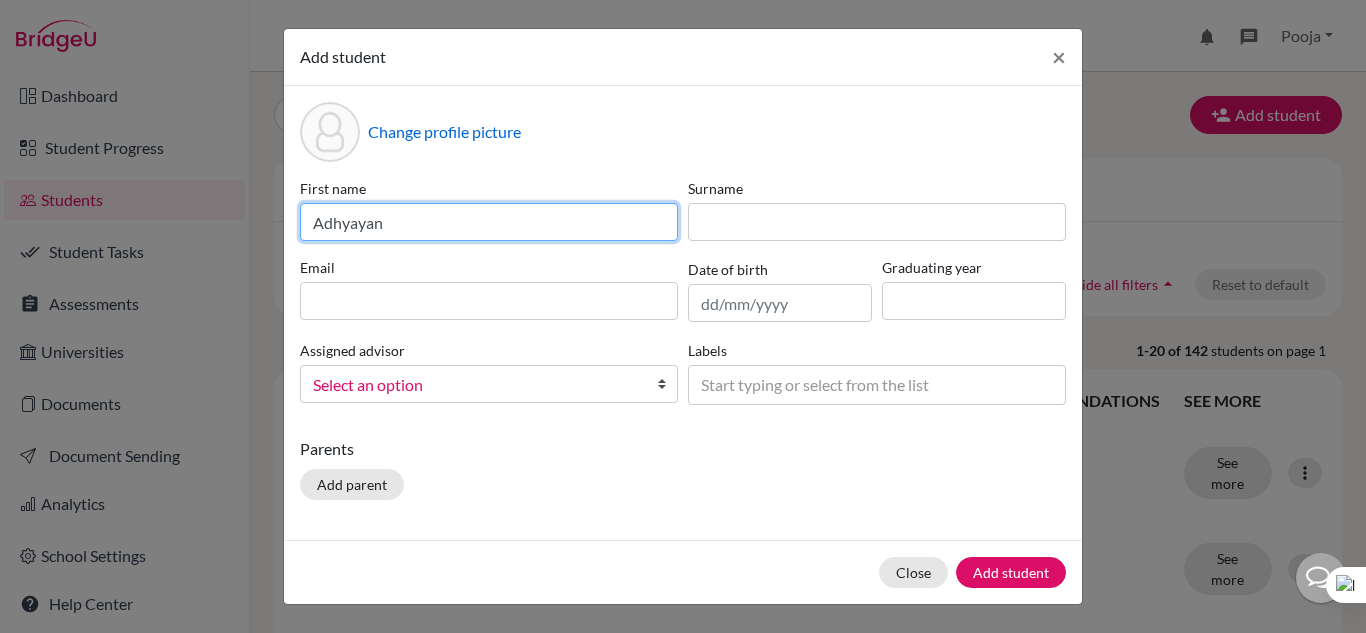 type on "Adhyayan" 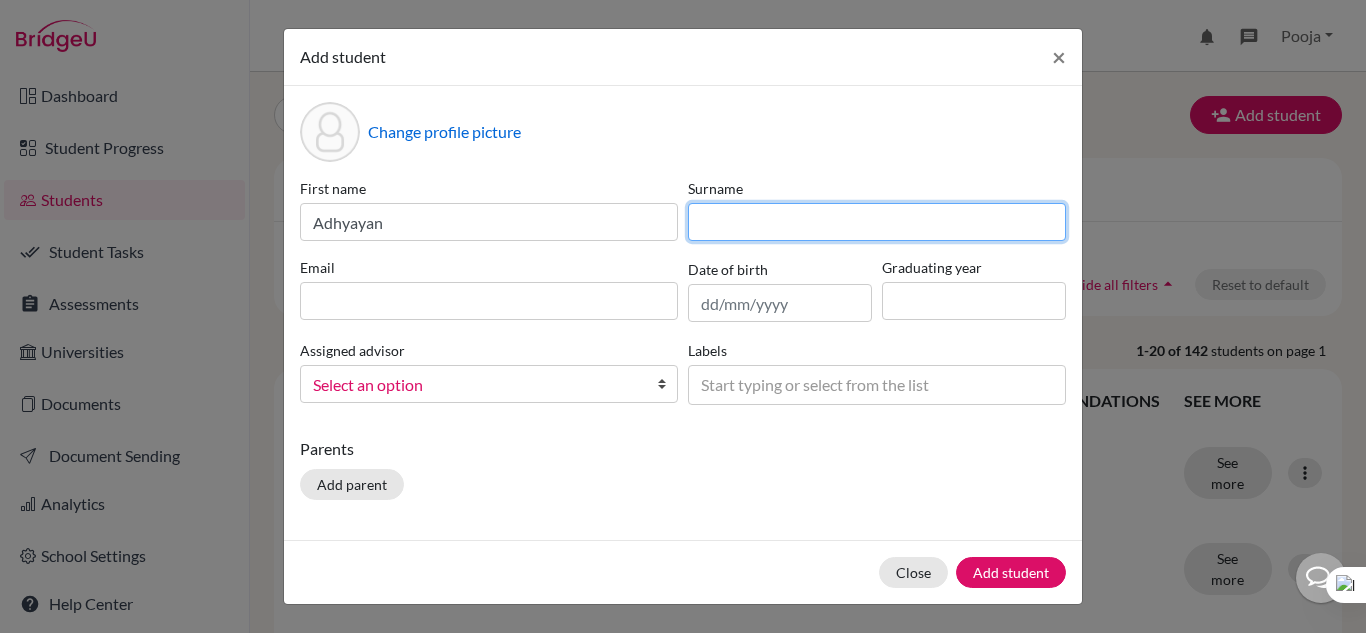 click at bounding box center (877, 222) 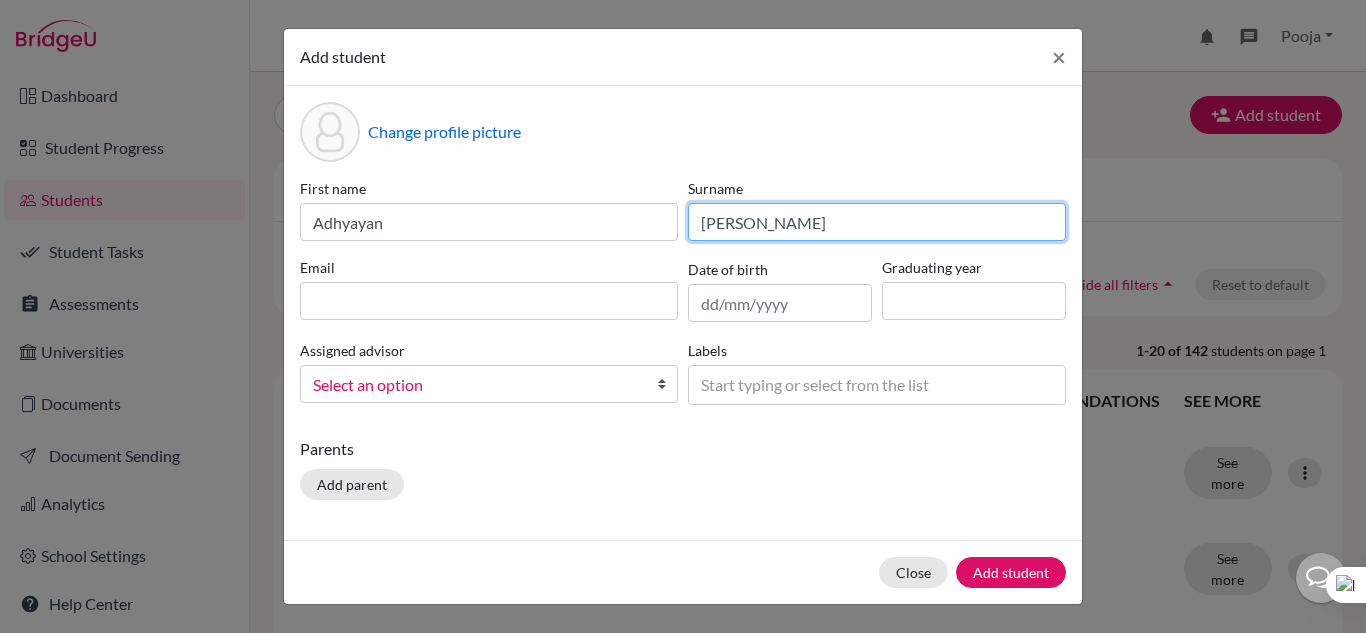type on "Dhote" 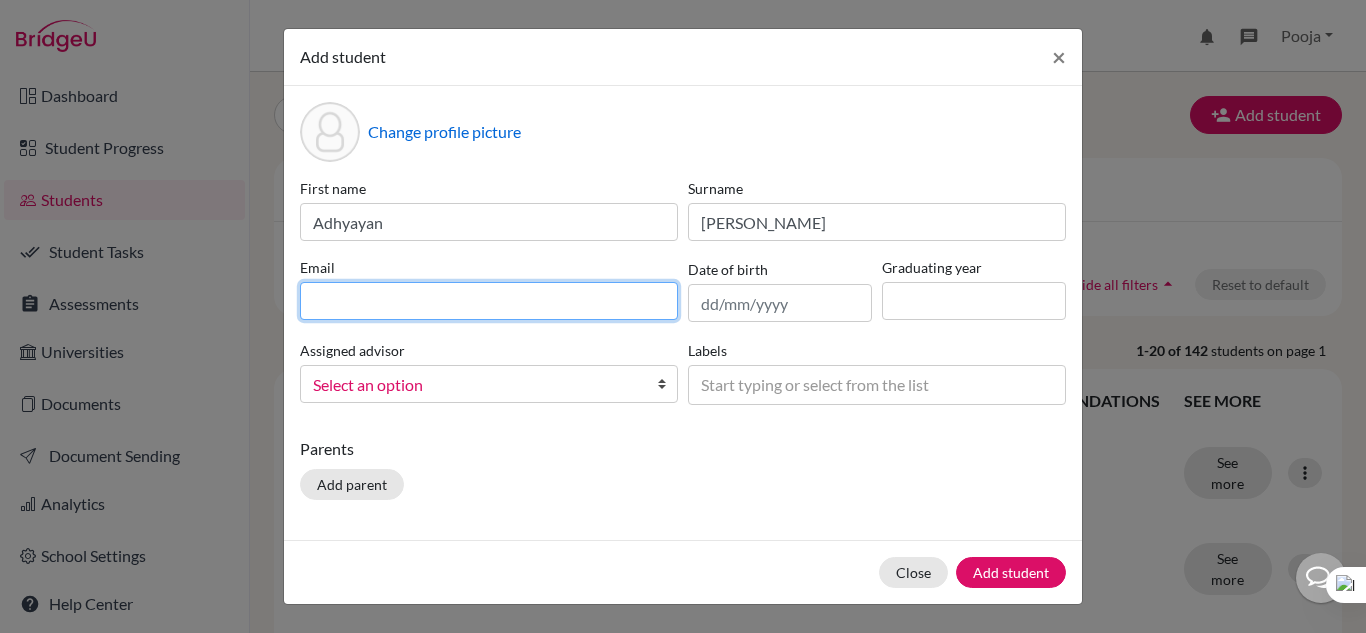click at bounding box center [489, 301] 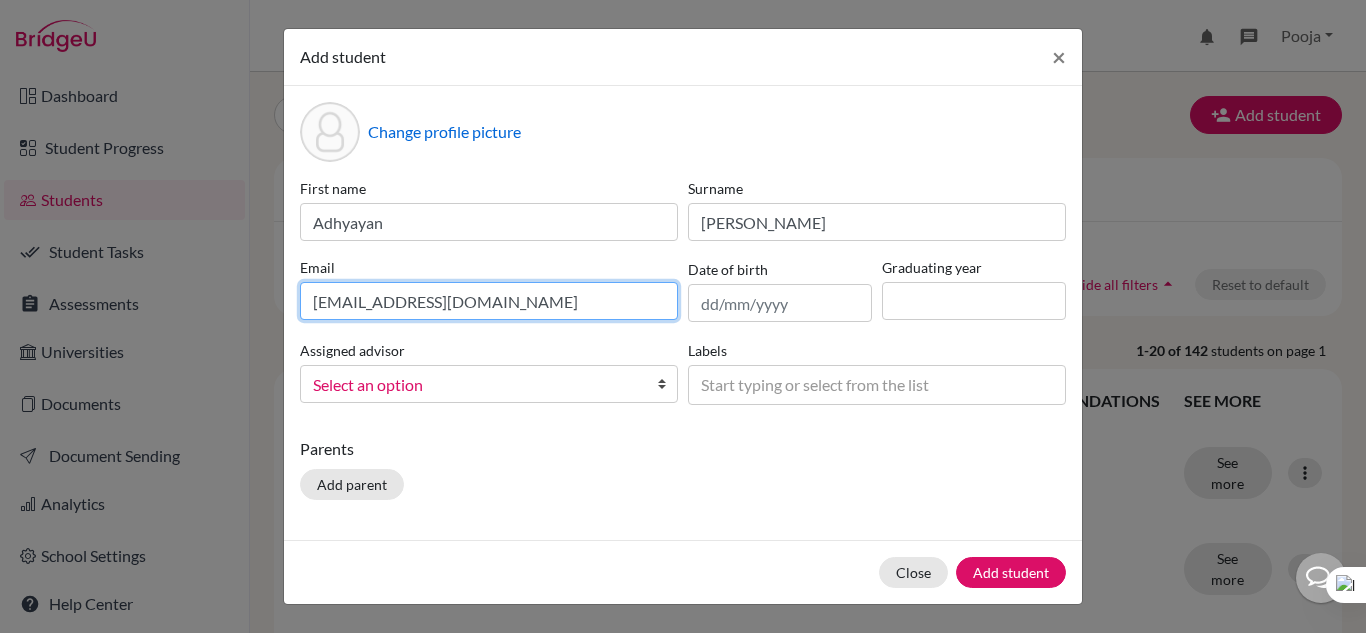 type on "adhyayandhote@victoriouskidsseducares.org" 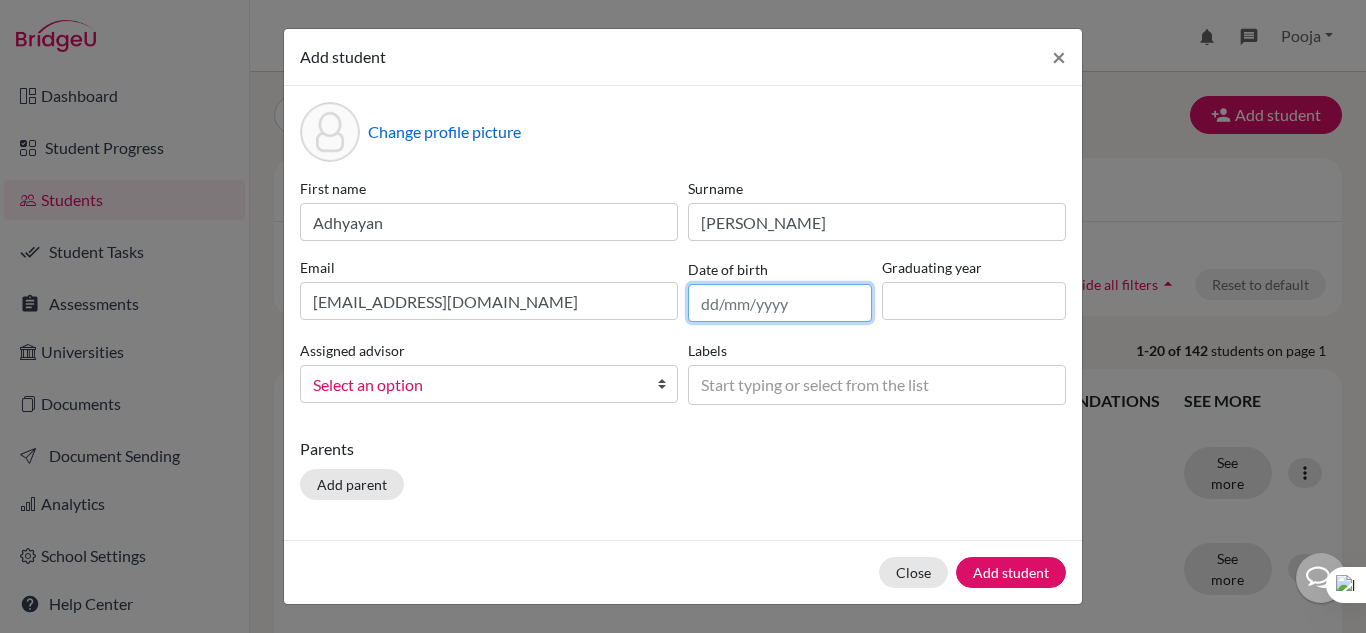 click at bounding box center [780, 303] 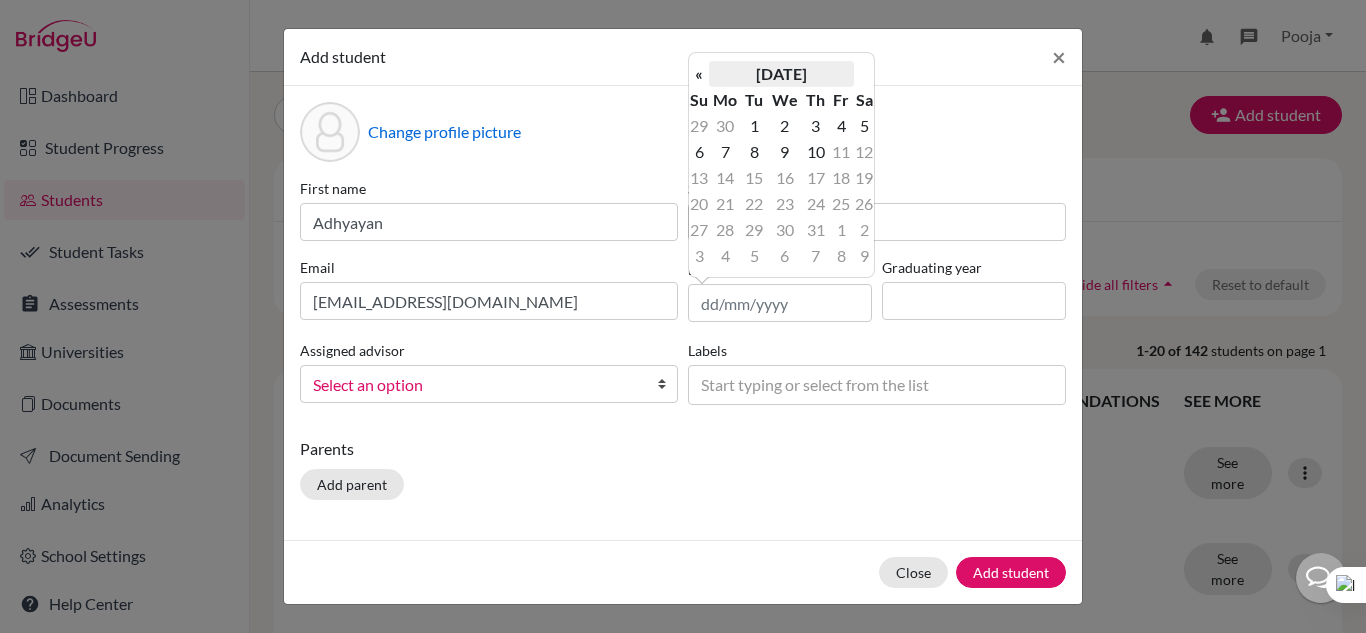 click on "July 2025" at bounding box center (781, 74) 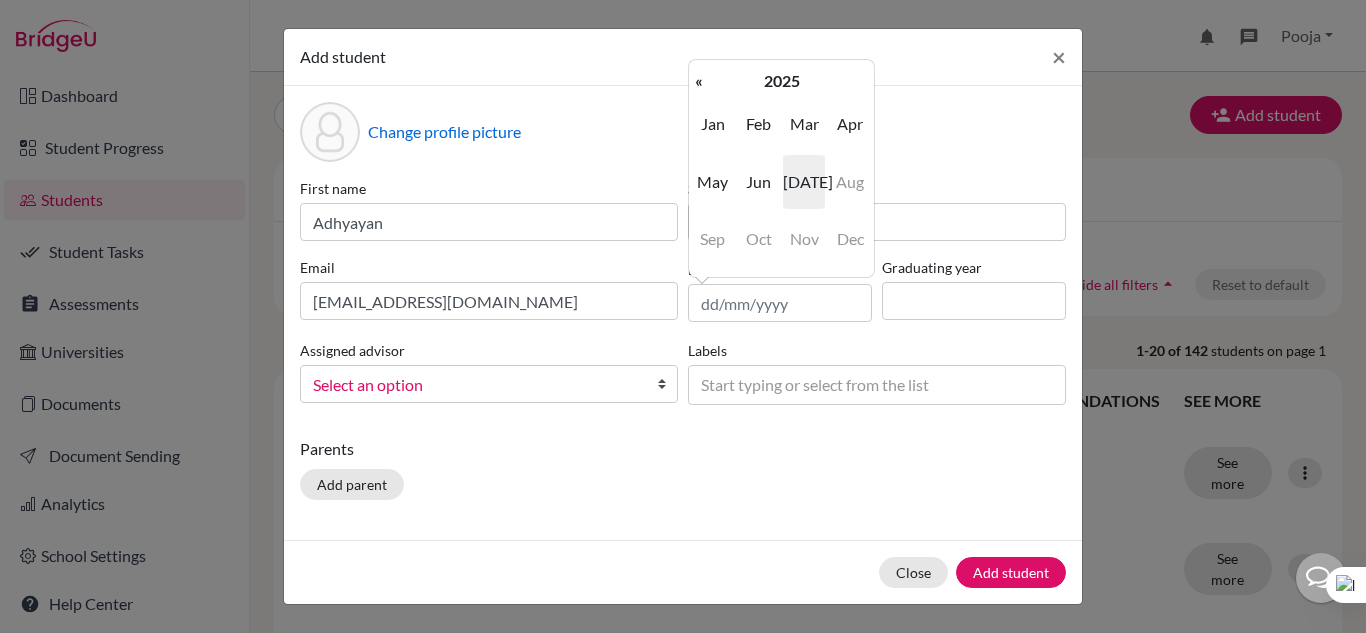 click on "2025" at bounding box center [781, 81] 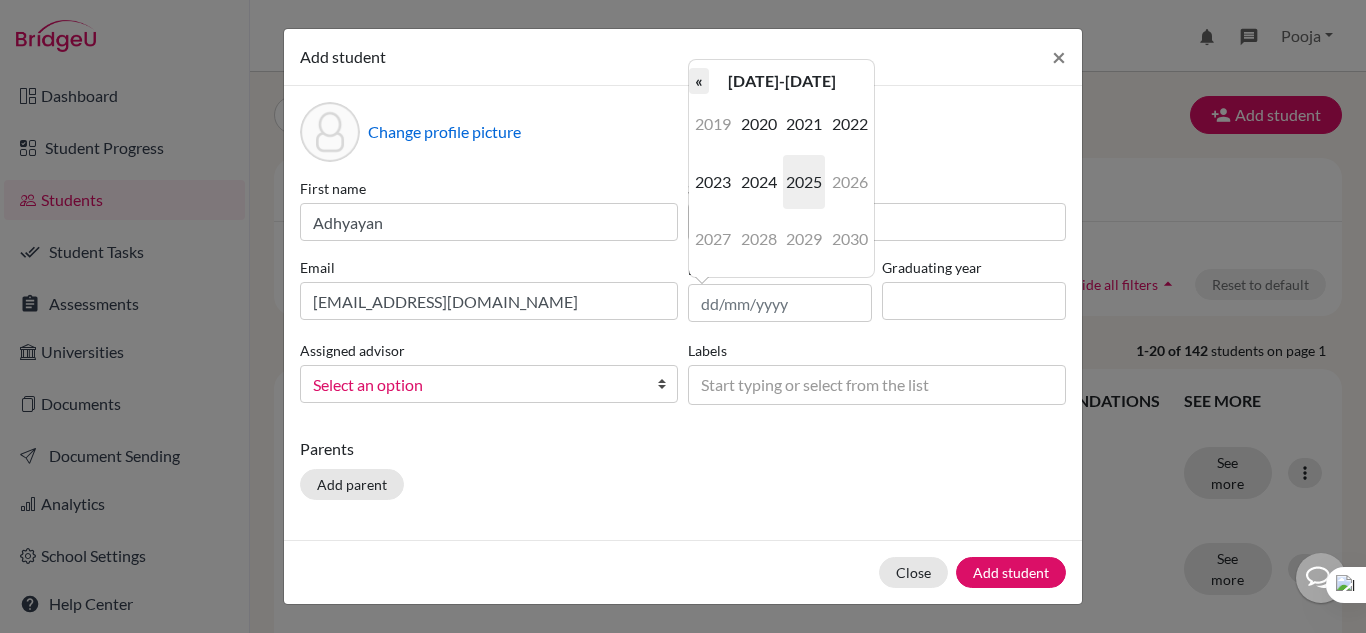 click on "«" at bounding box center [699, 81] 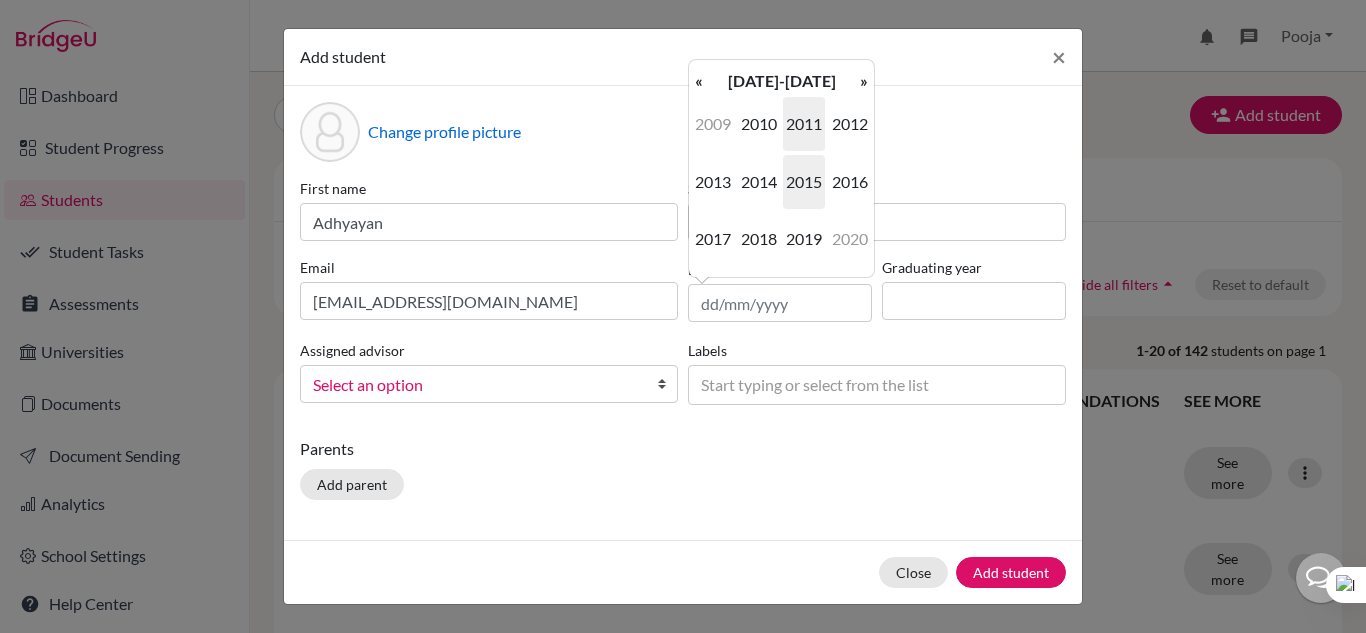 click on "2011" at bounding box center [804, 124] 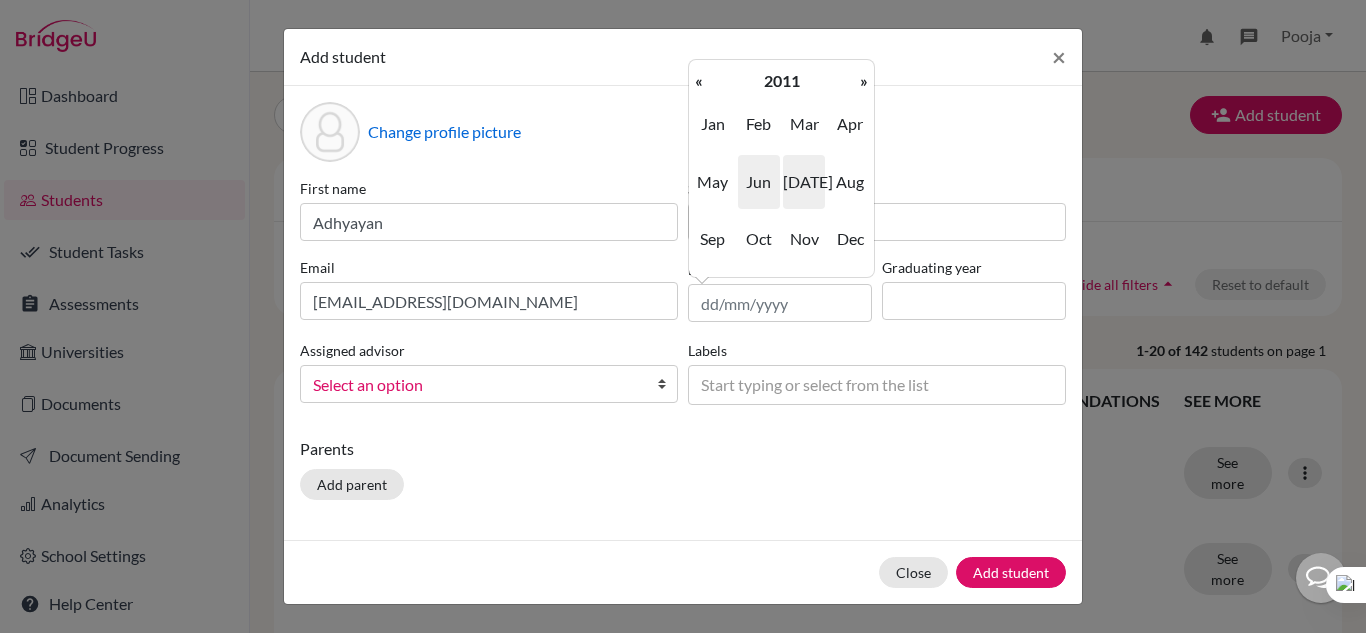 click on "Jun" at bounding box center [759, 182] 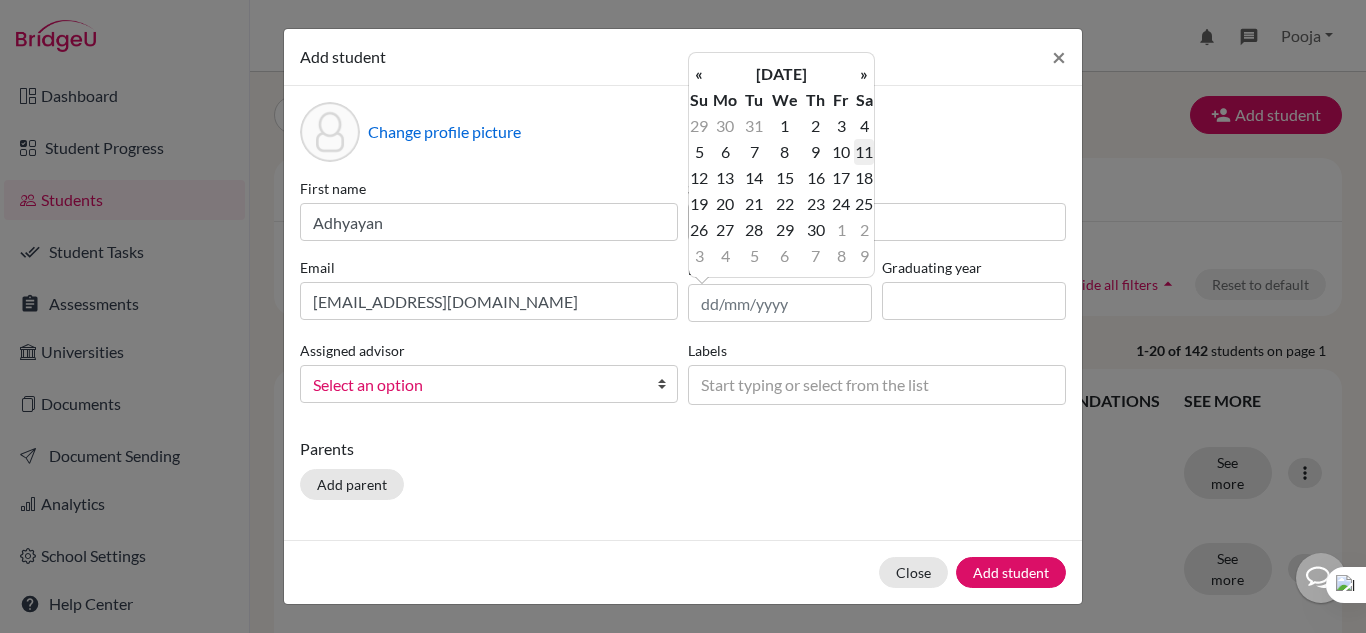 click on "11" at bounding box center (864, 152) 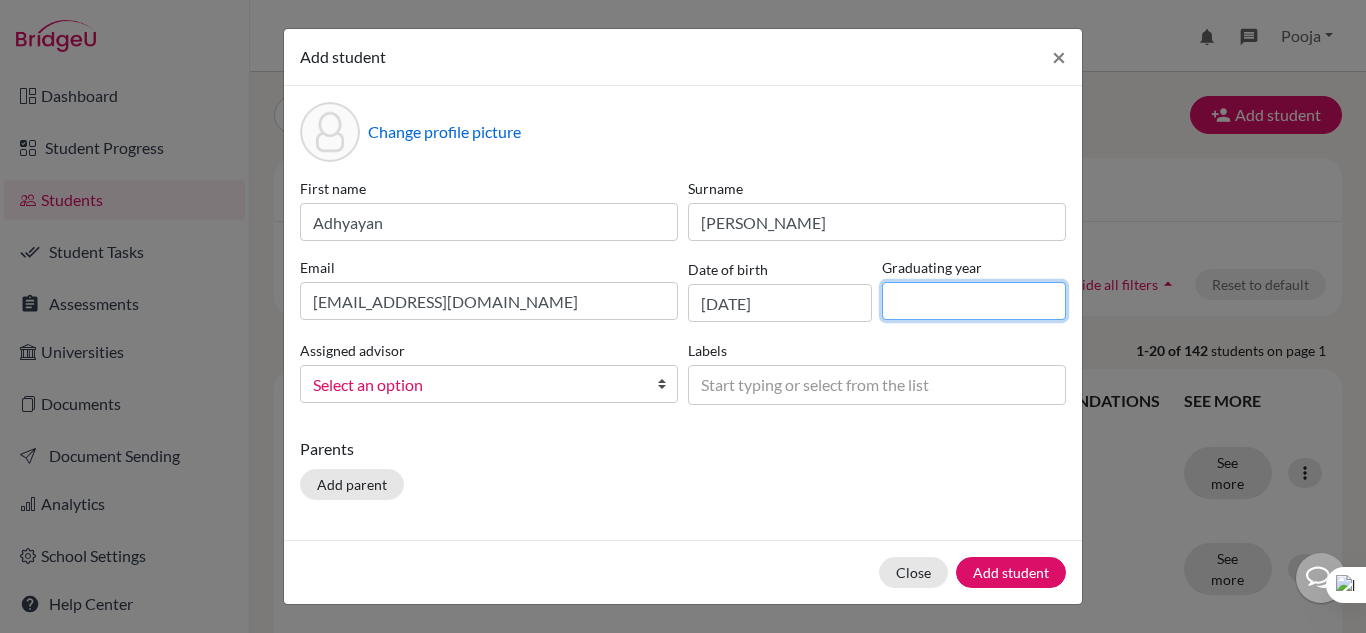 click at bounding box center (974, 301) 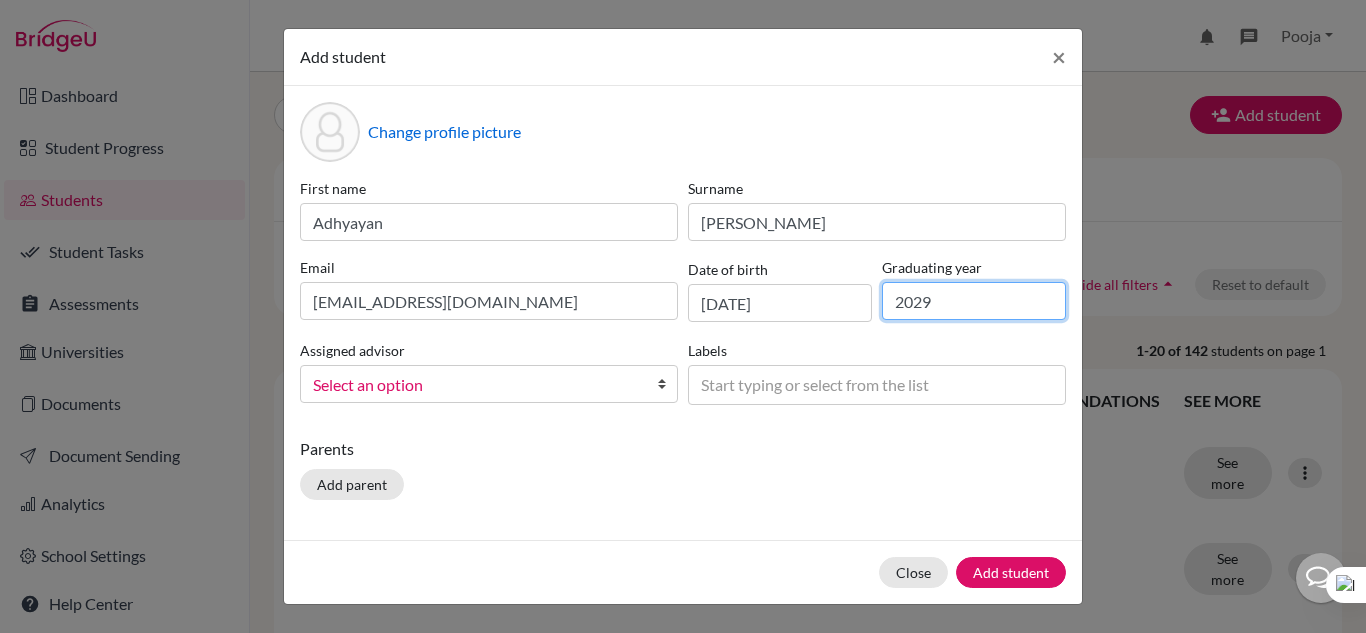 type on "2029" 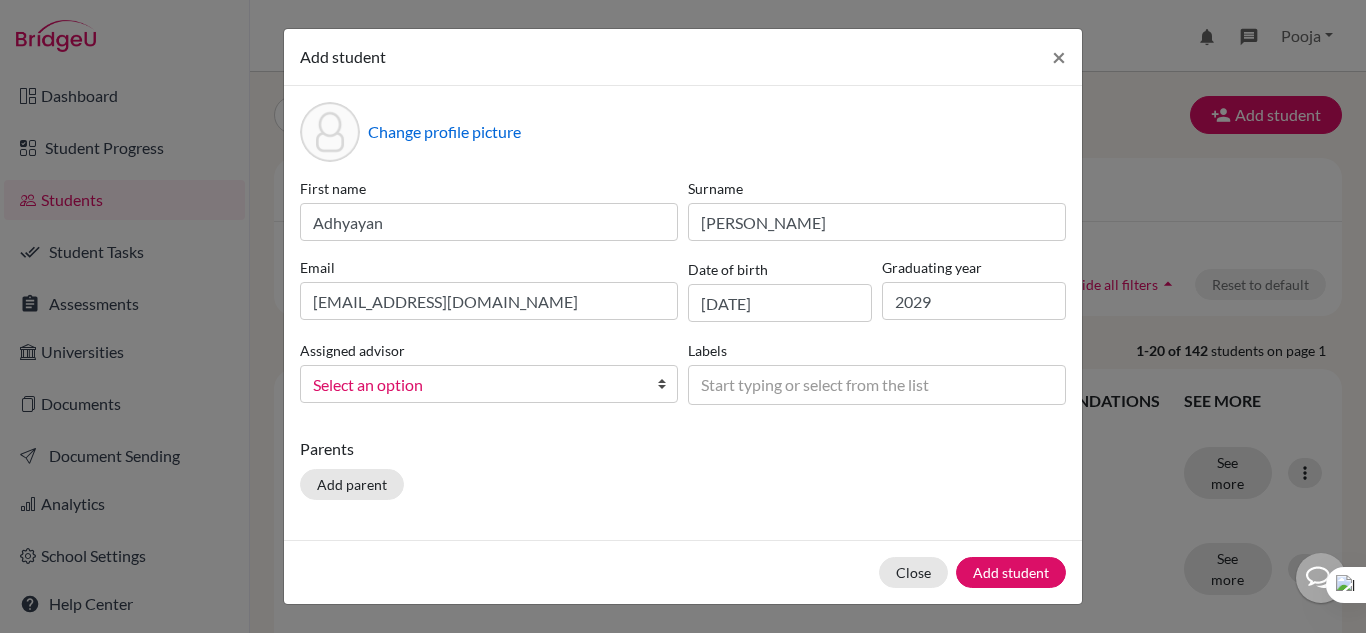 click at bounding box center (667, 384) 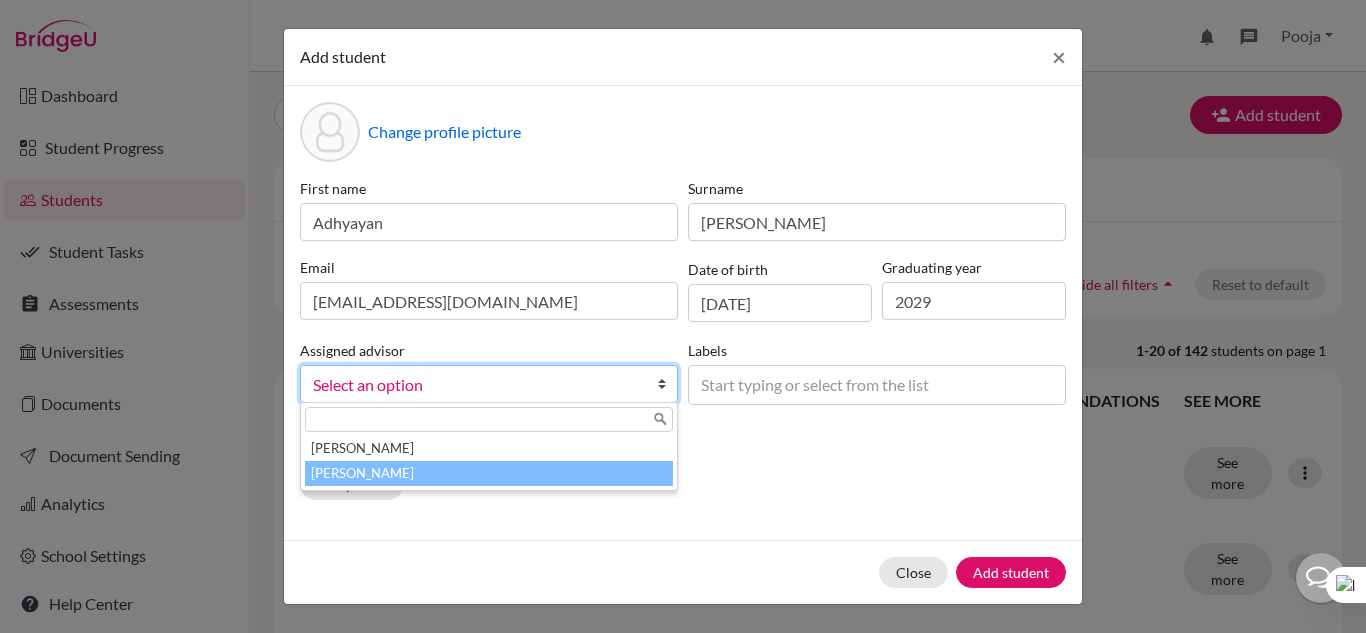 click on "[PERSON_NAME]" at bounding box center [489, 473] 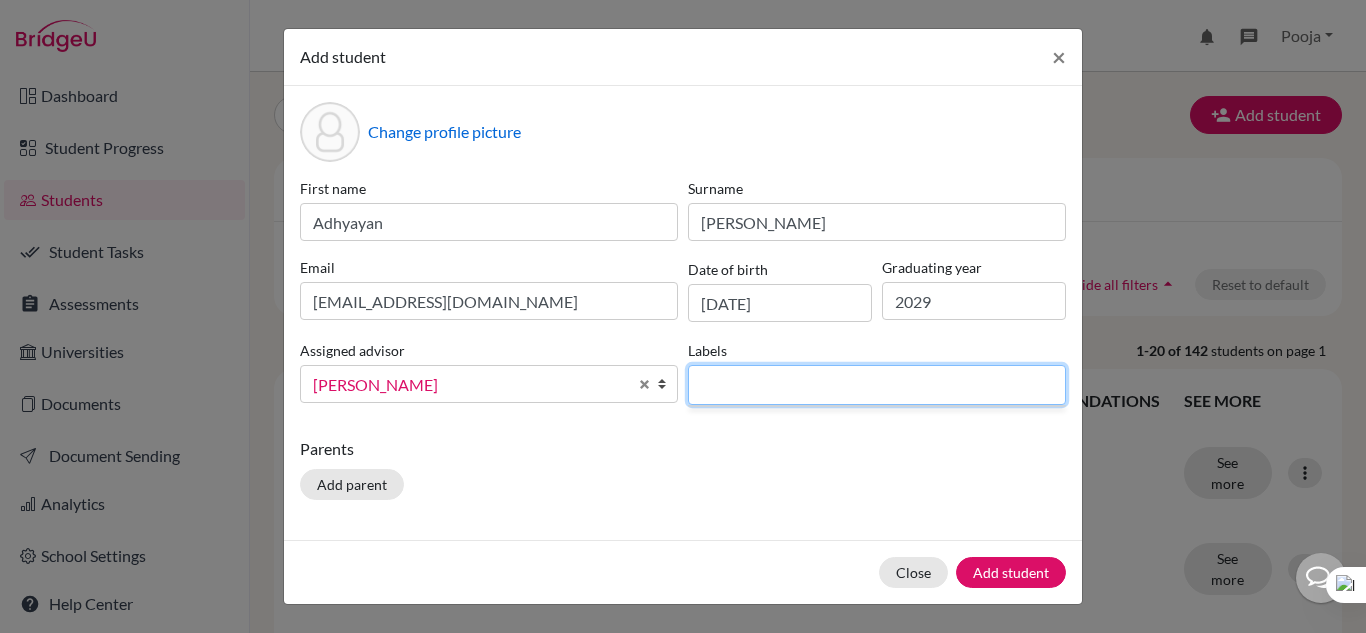 click at bounding box center (829, 384) 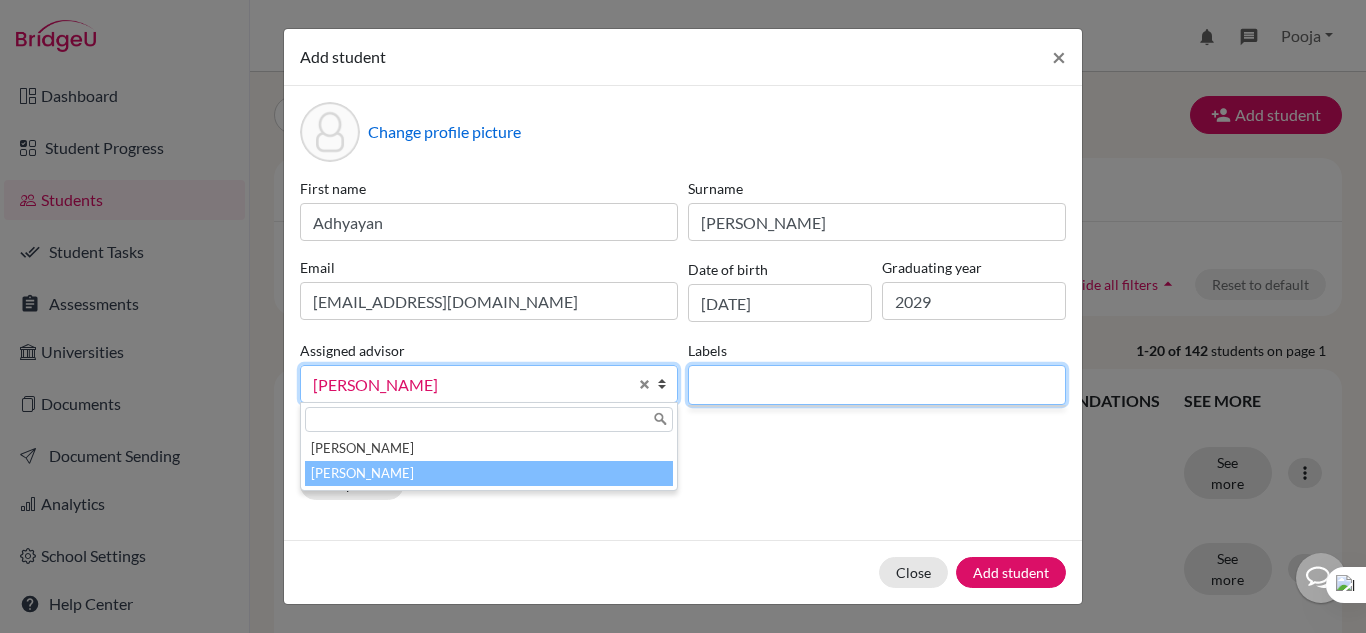 click on "[PERSON_NAME]" at bounding box center (470, 385) 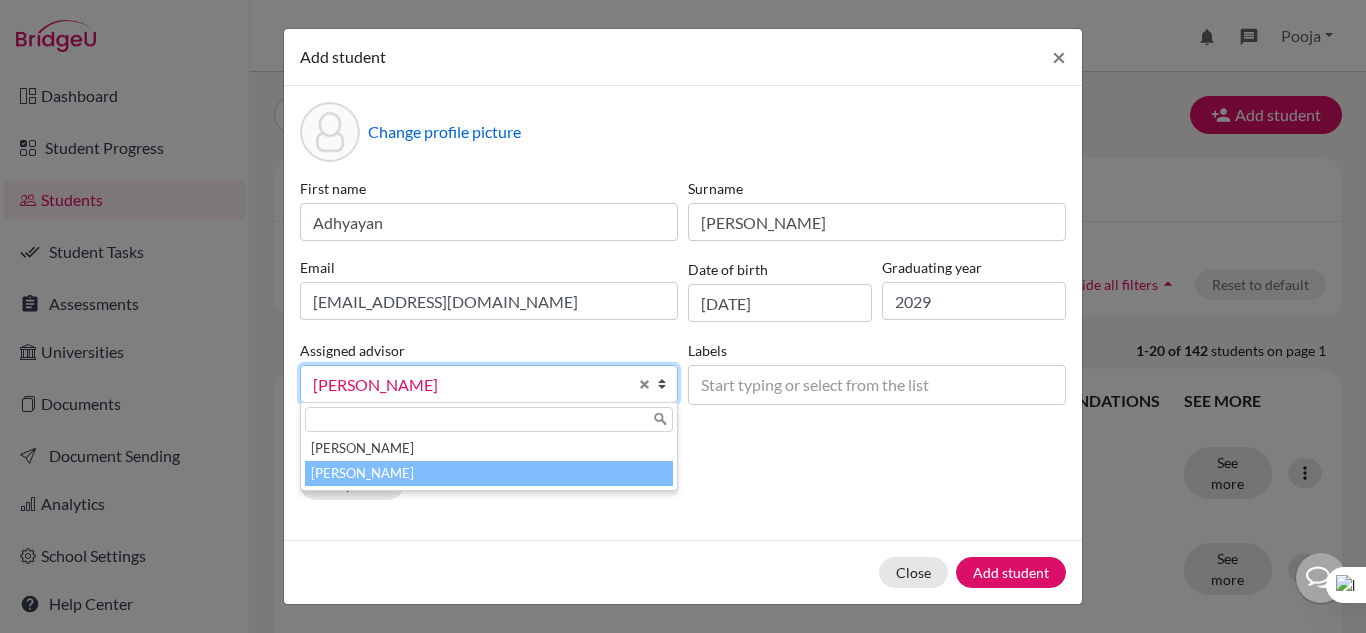 type 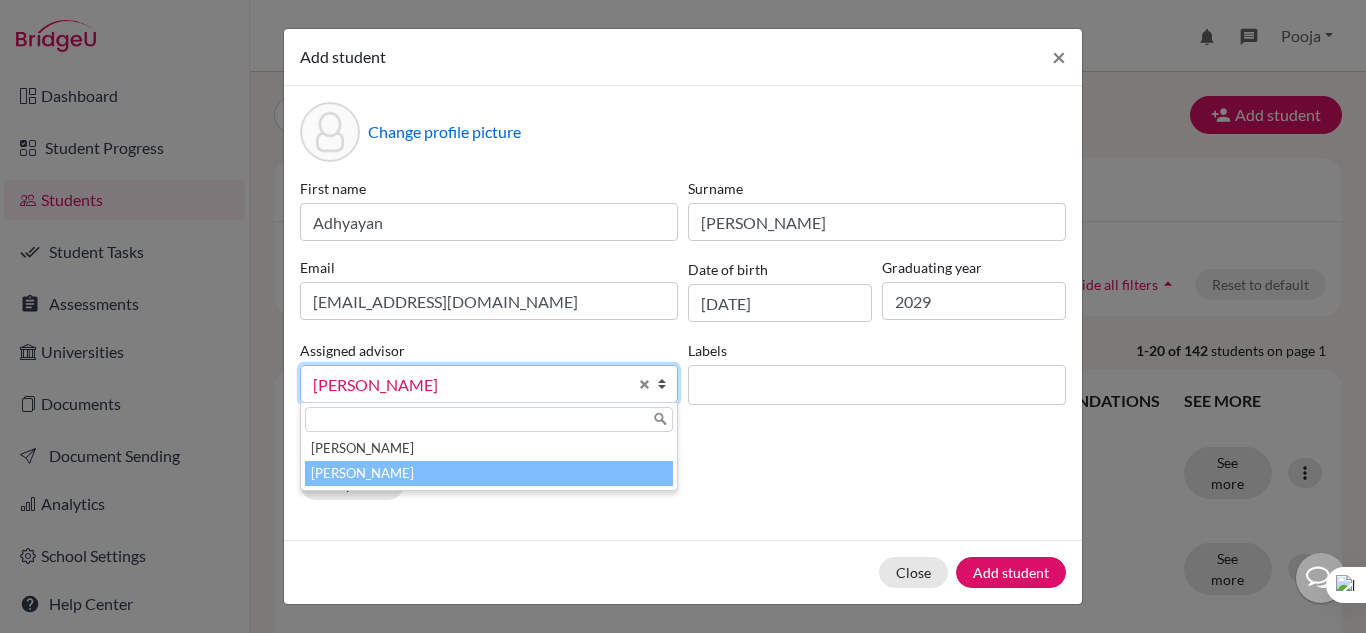click at bounding box center [877, 385] 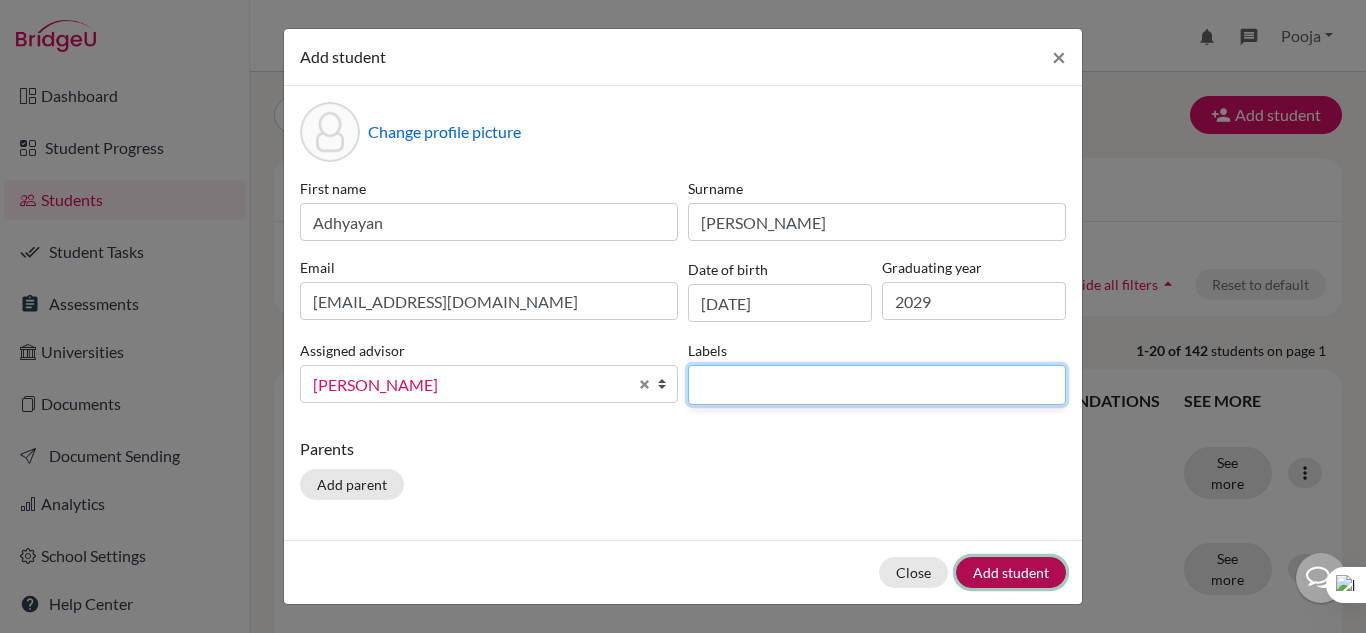 click on "Add student" at bounding box center [1011, 572] 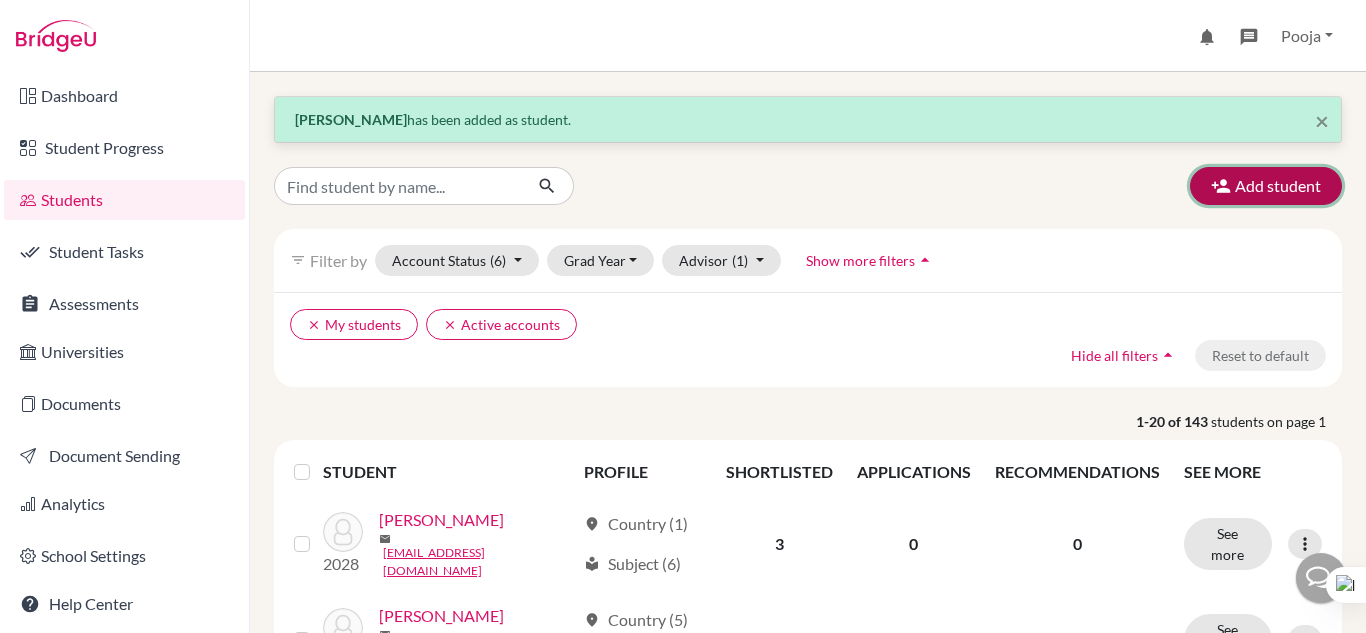 click on "Add student" at bounding box center [1266, 186] 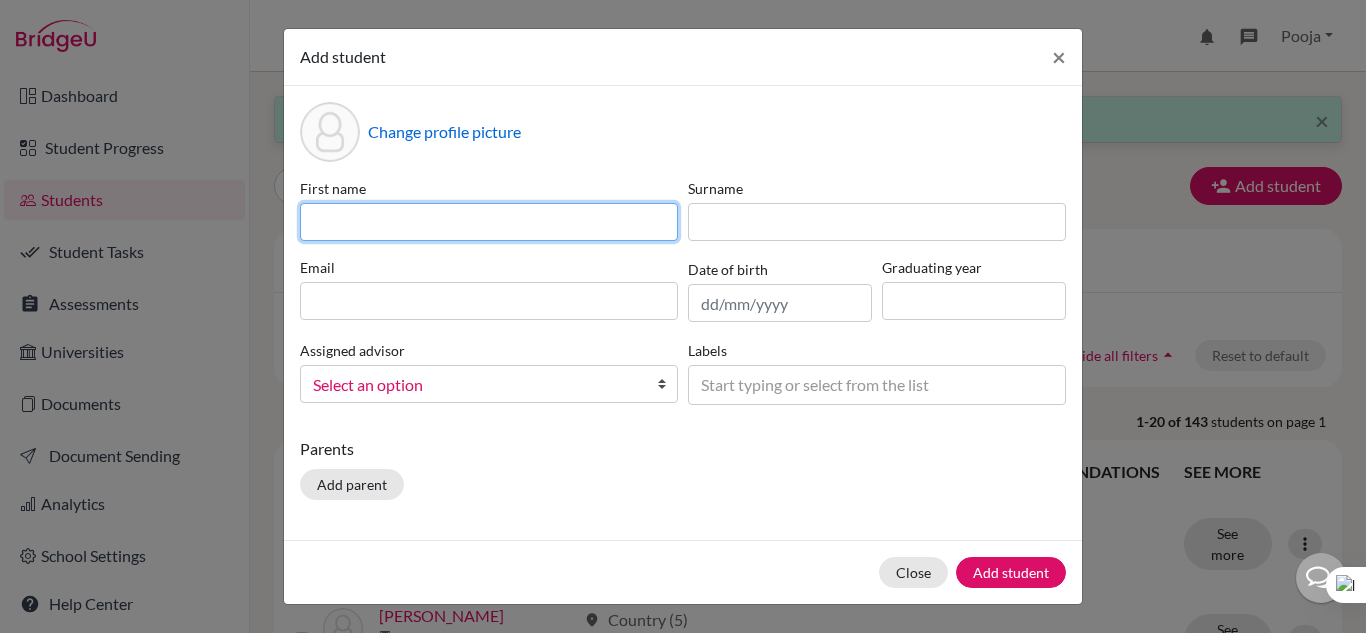 click at bounding box center [489, 222] 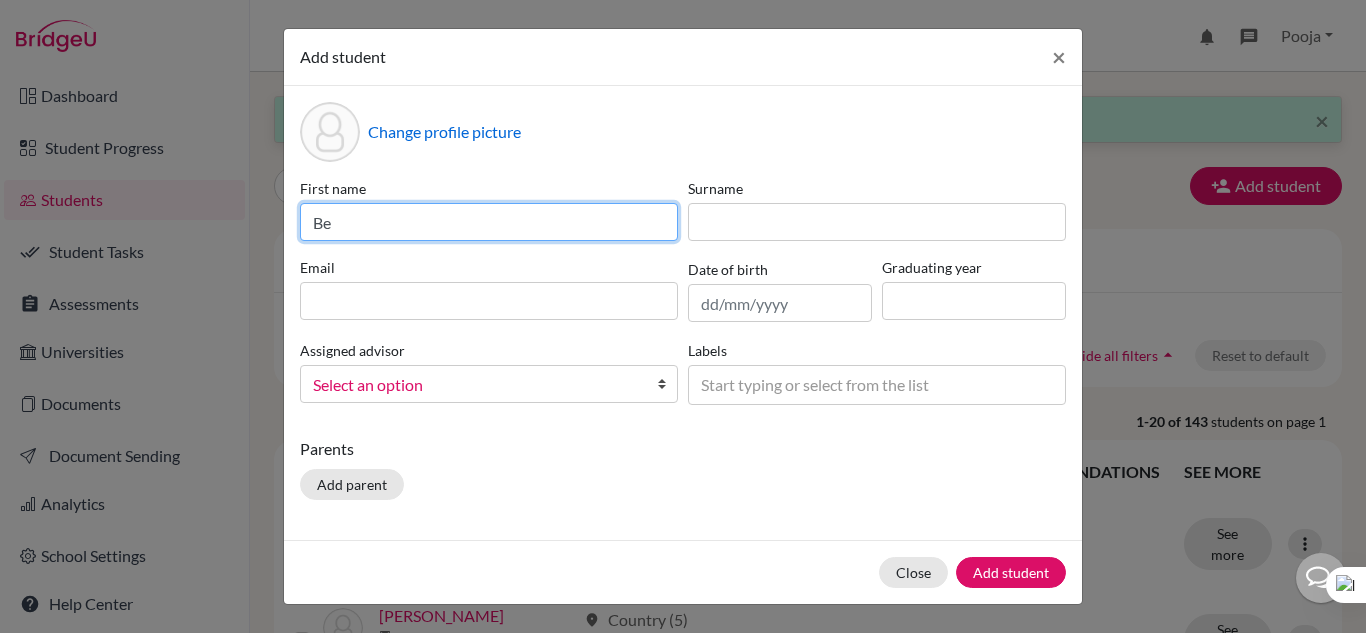 type on "B" 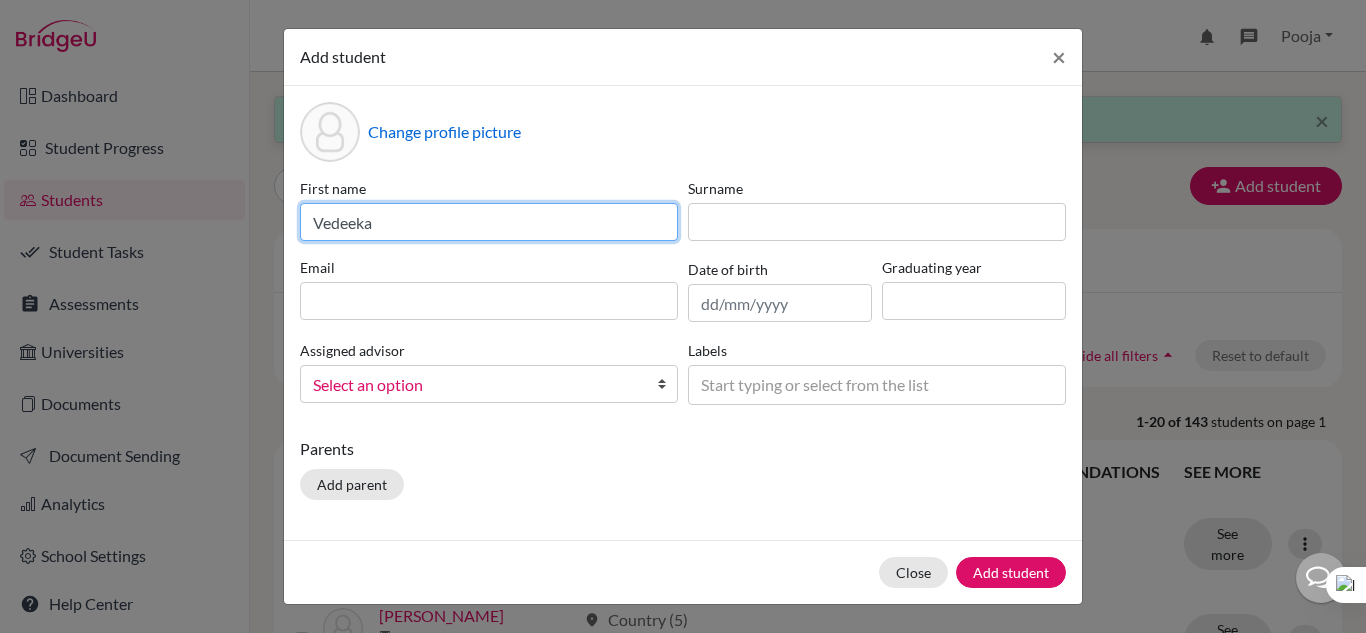 type on "Vedeeka" 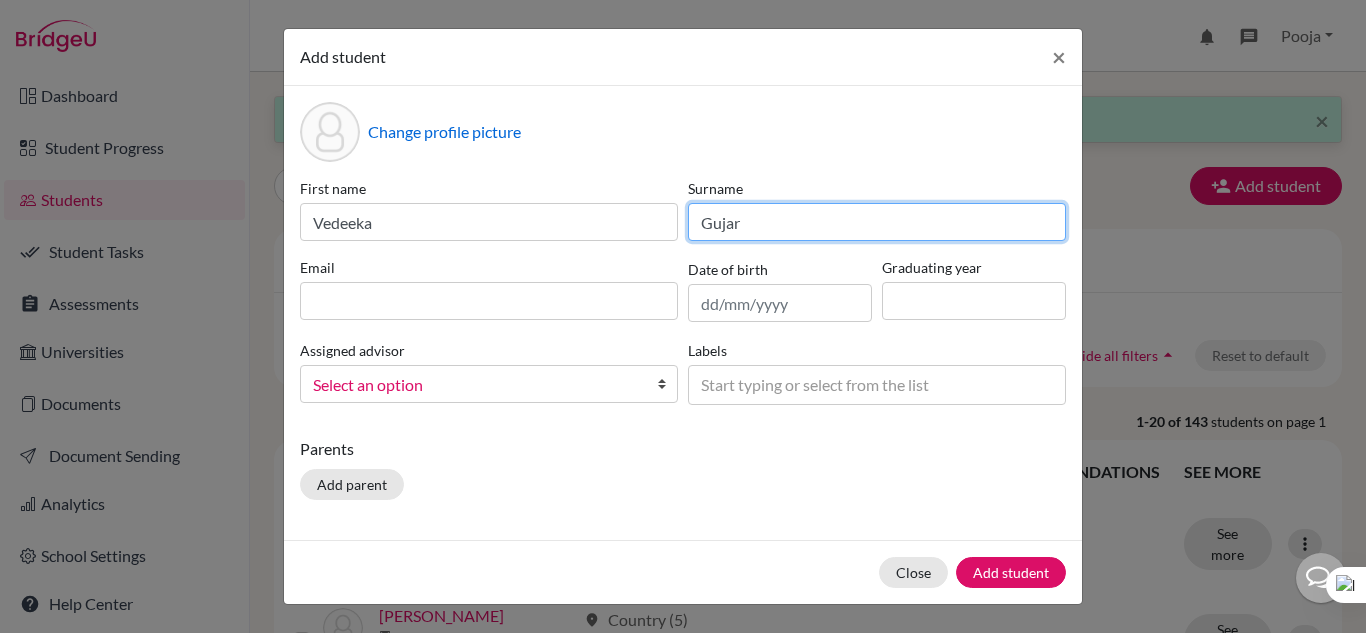 type on "Gujar" 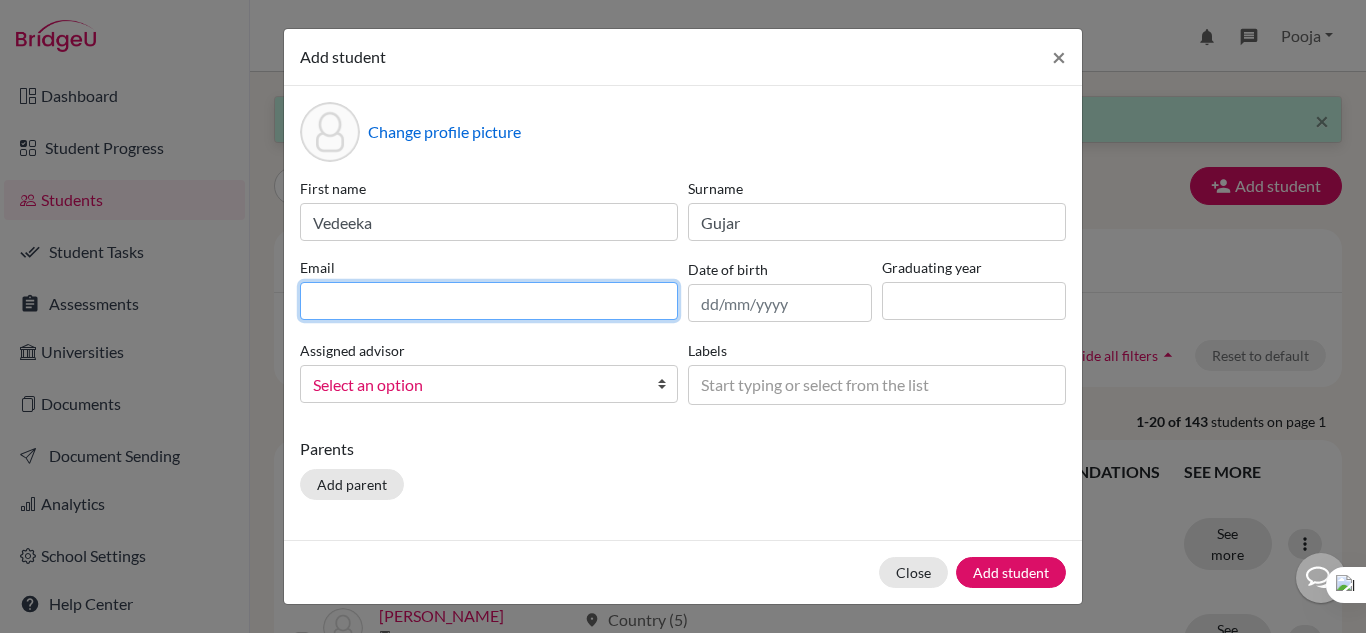 click at bounding box center (489, 301) 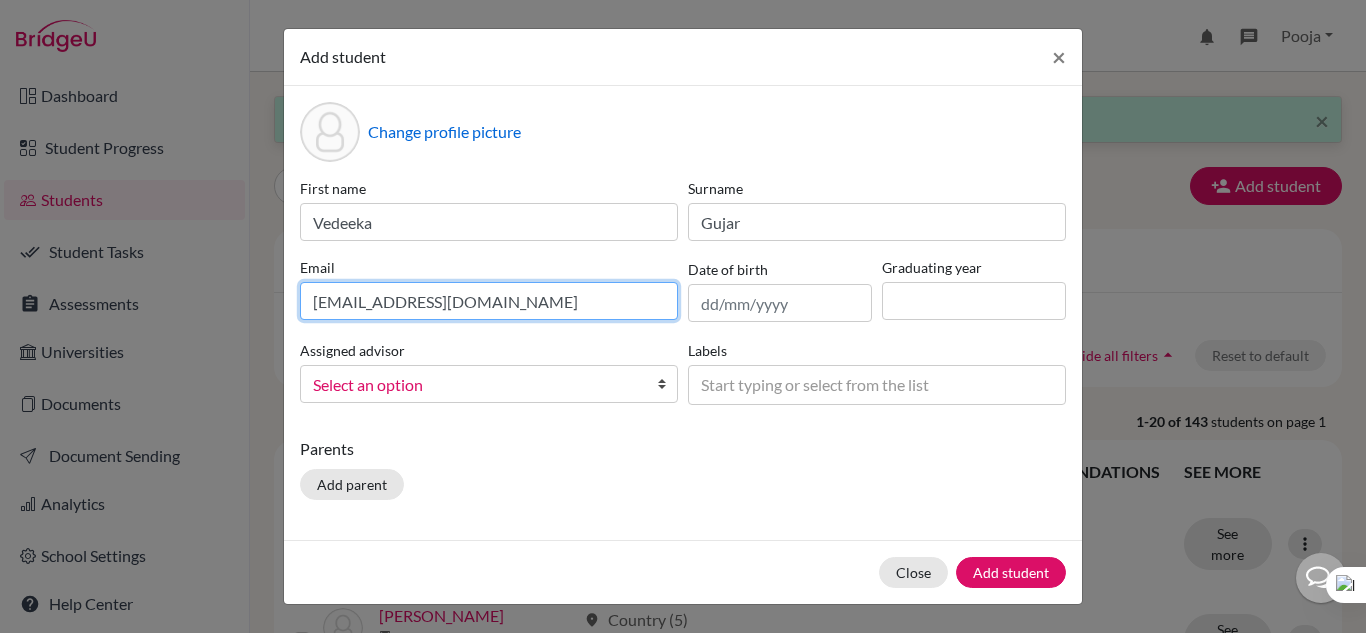 type on "vedeekagujar@victoriouskidsseducares.org" 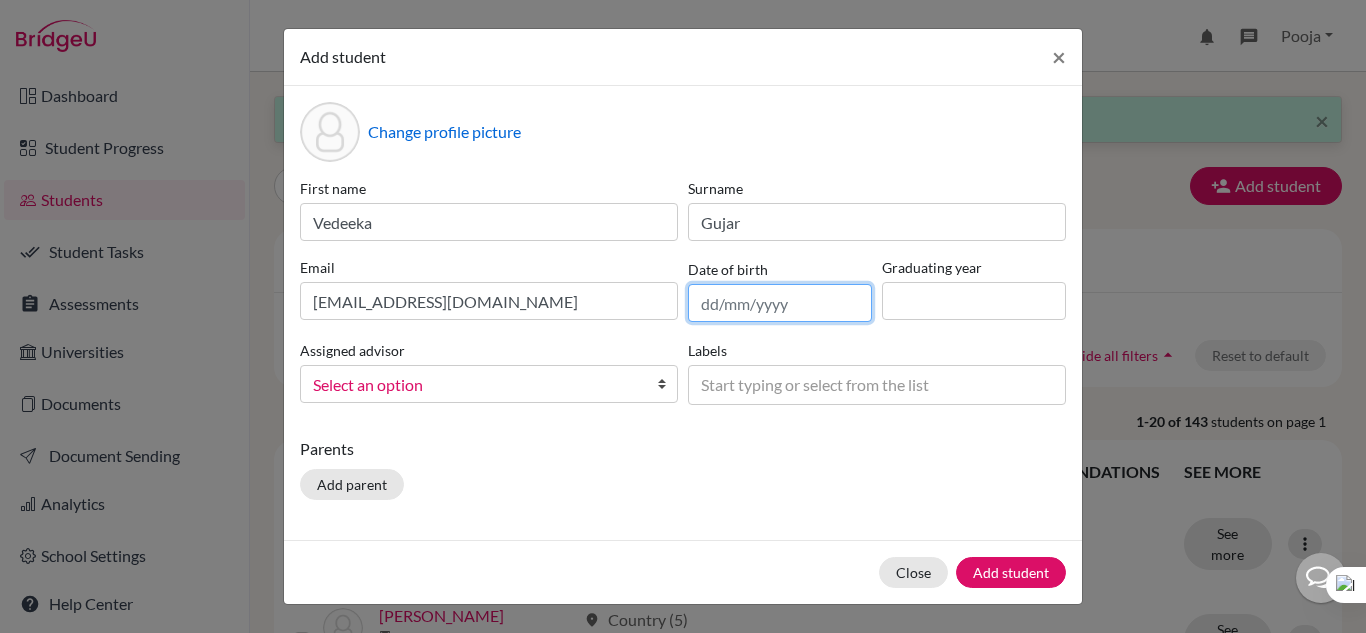 click at bounding box center [780, 303] 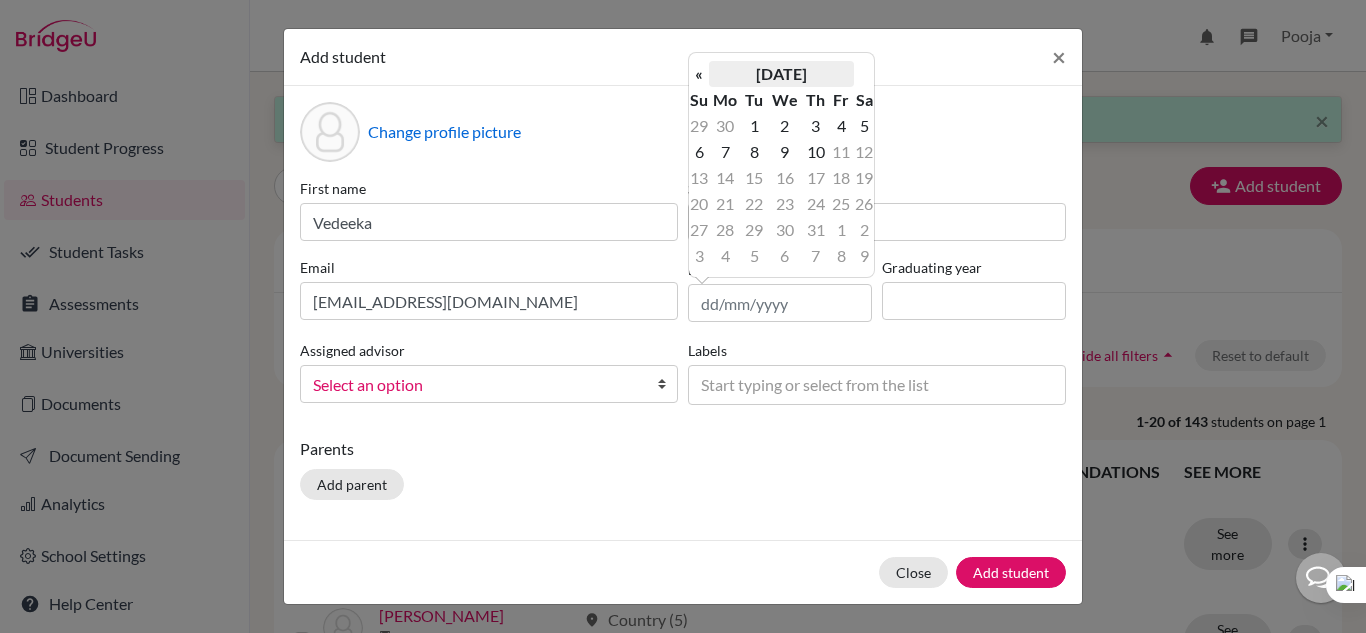 click on "July 2025" at bounding box center [781, 74] 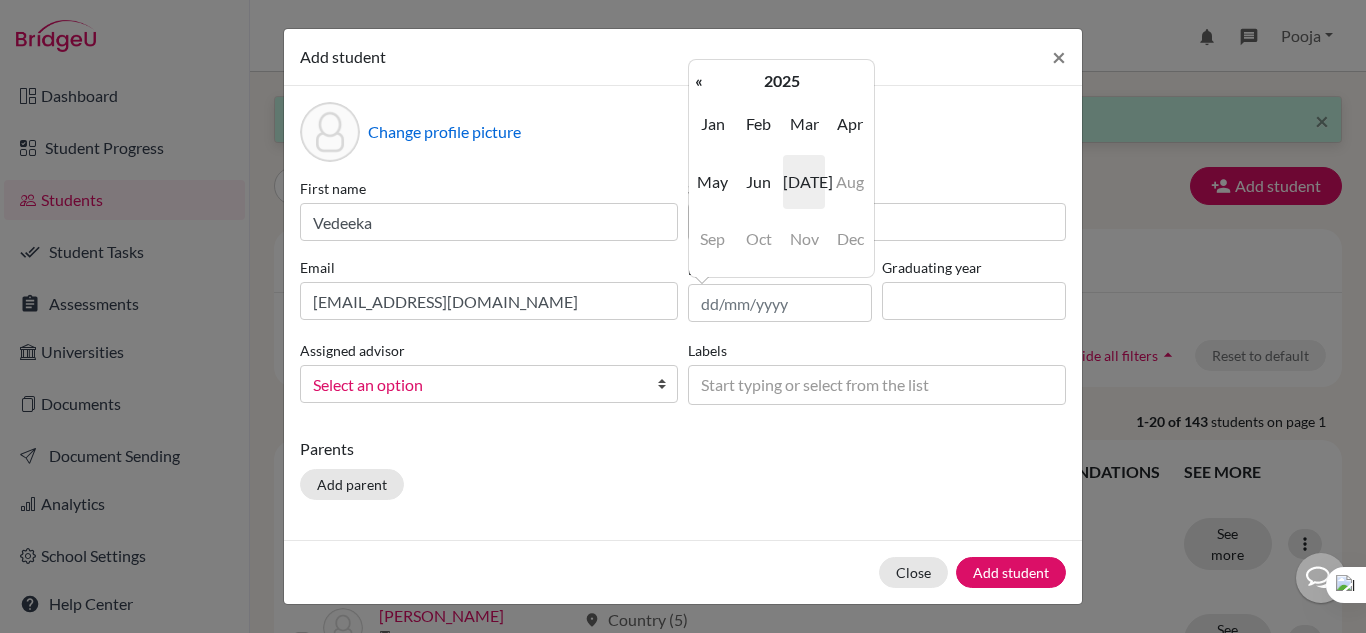 click on "2025" at bounding box center (781, 81) 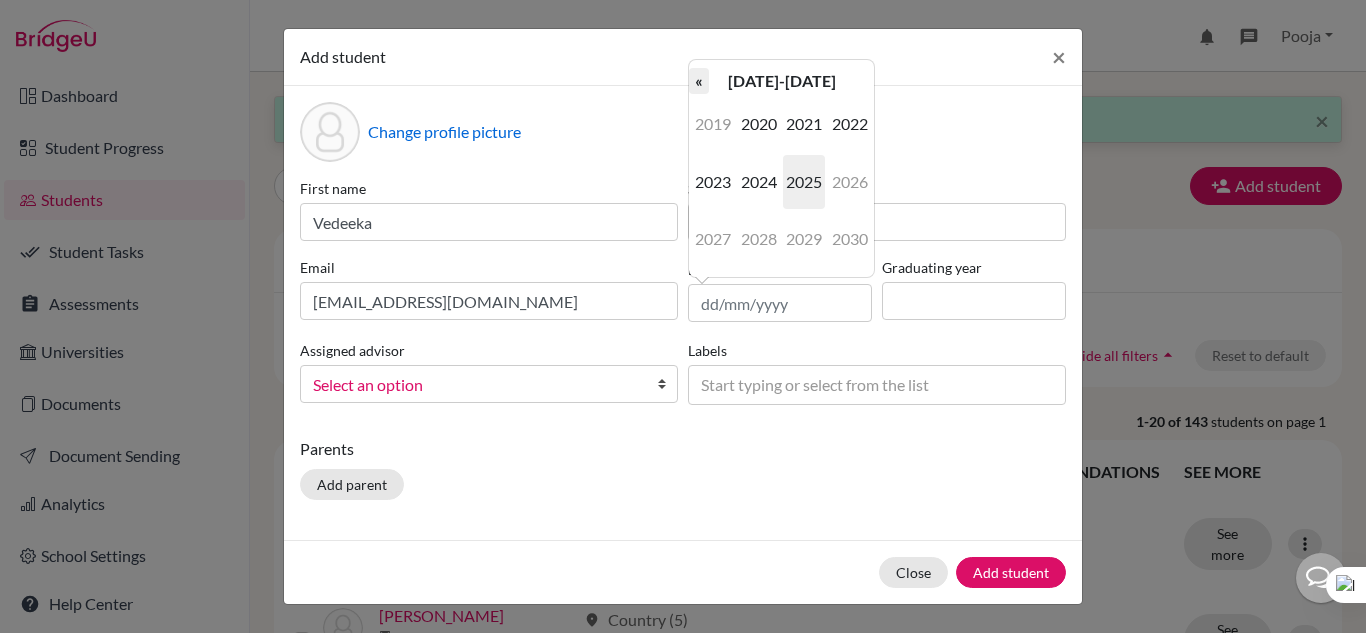 click on "«" at bounding box center [699, 81] 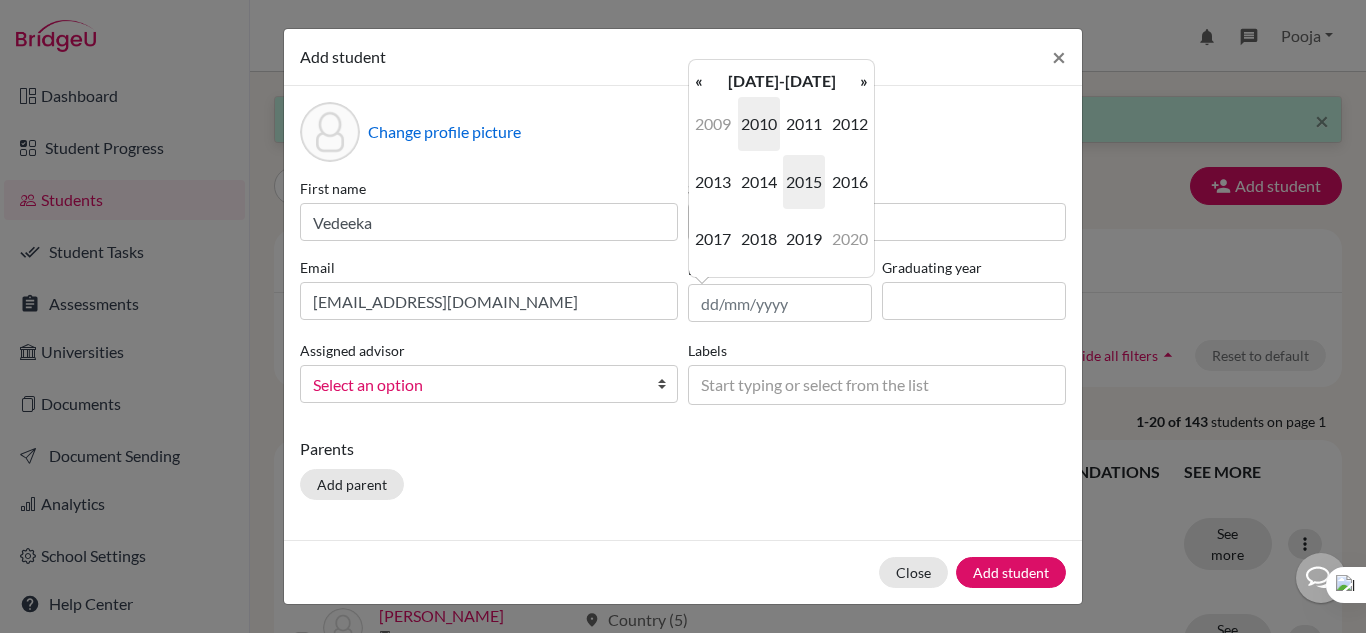 click on "2010" at bounding box center (759, 124) 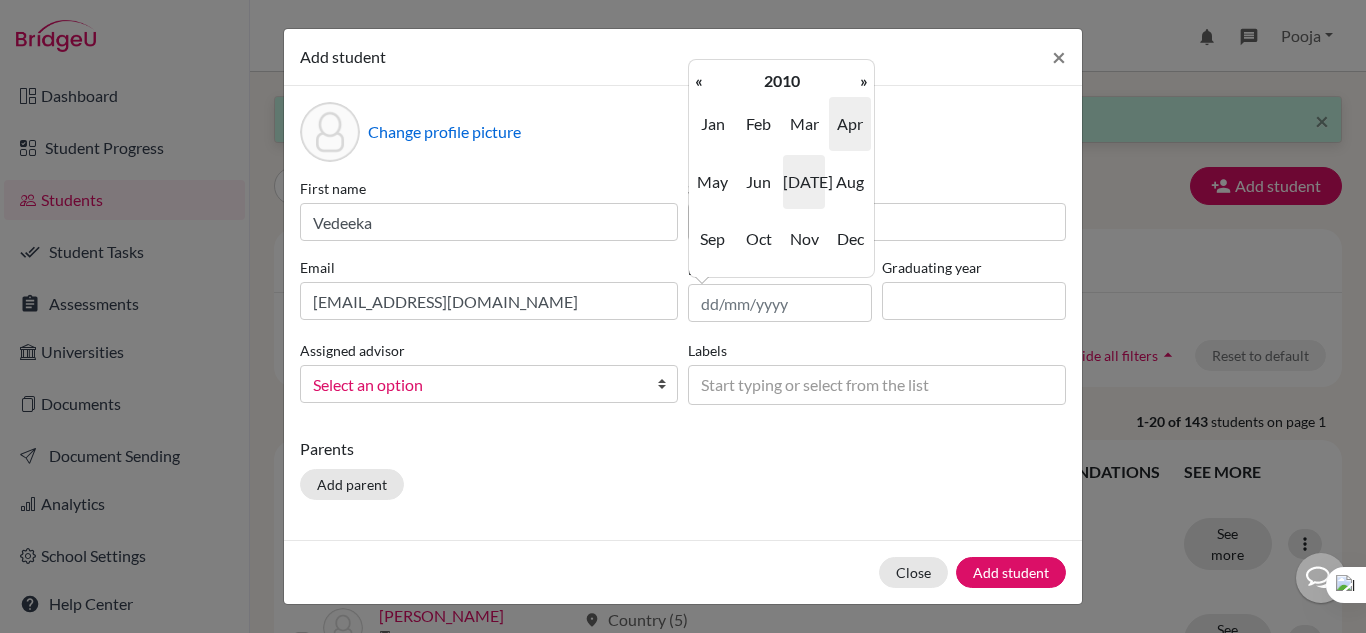 click on "Apr" at bounding box center (850, 124) 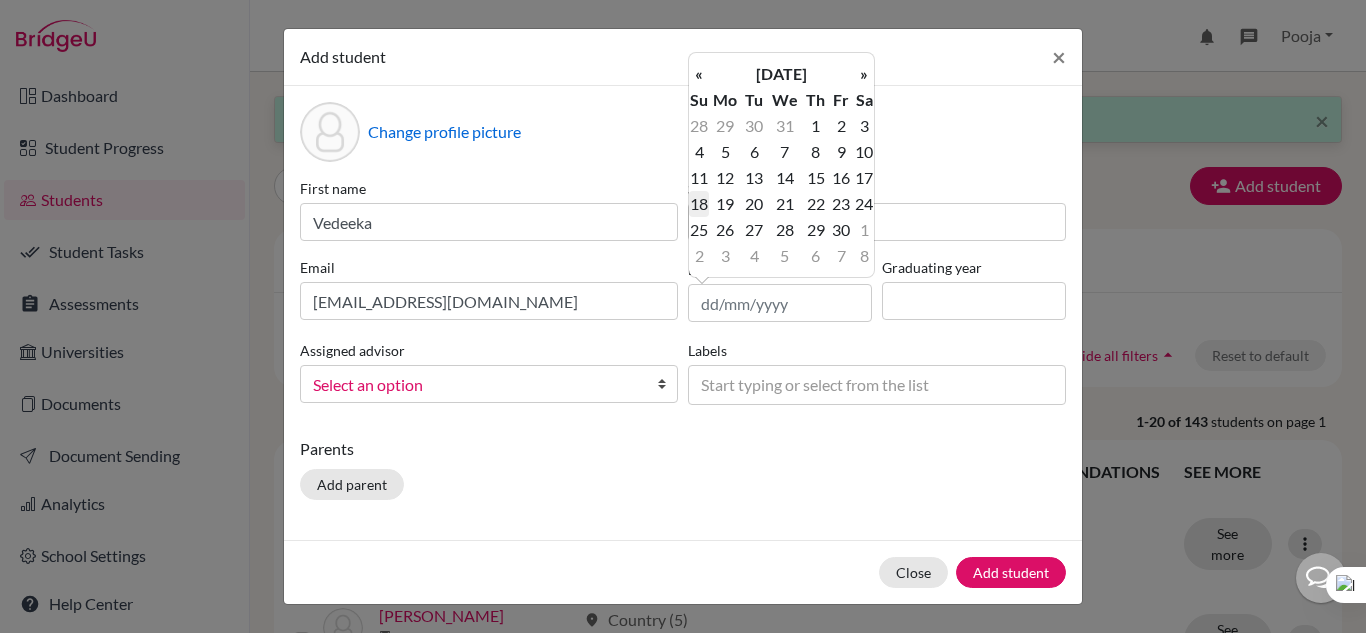 click on "18" at bounding box center (699, 204) 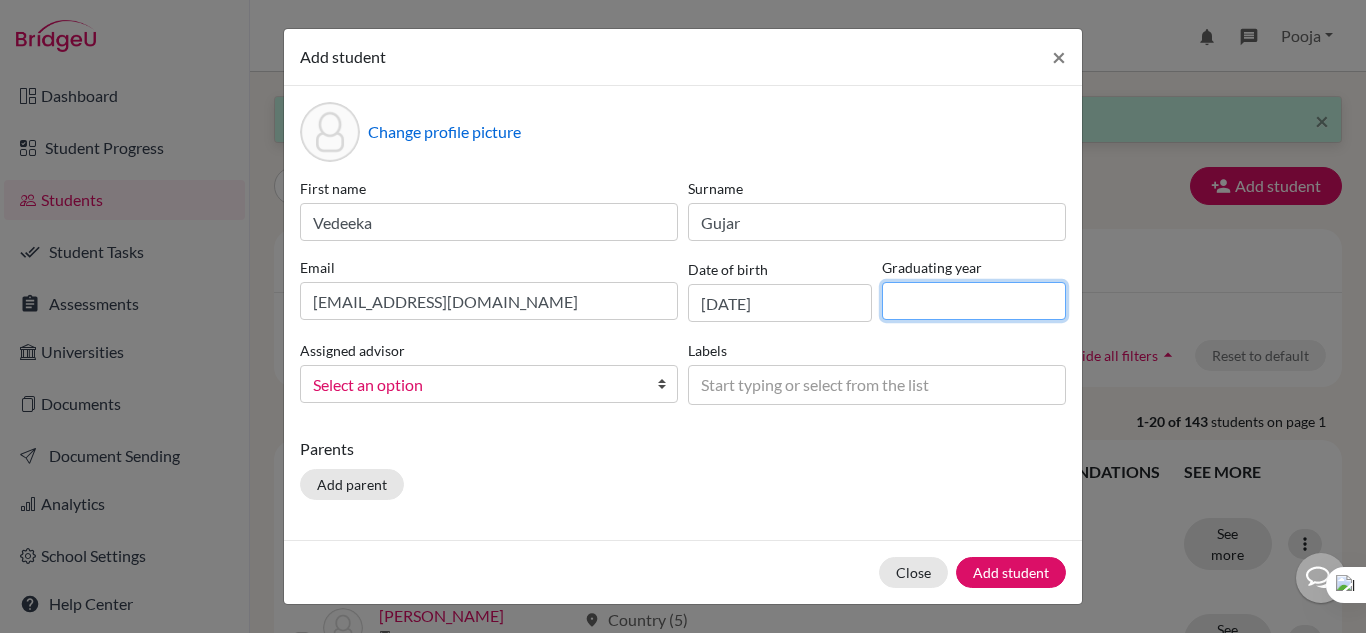 click at bounding box center [974, 301] 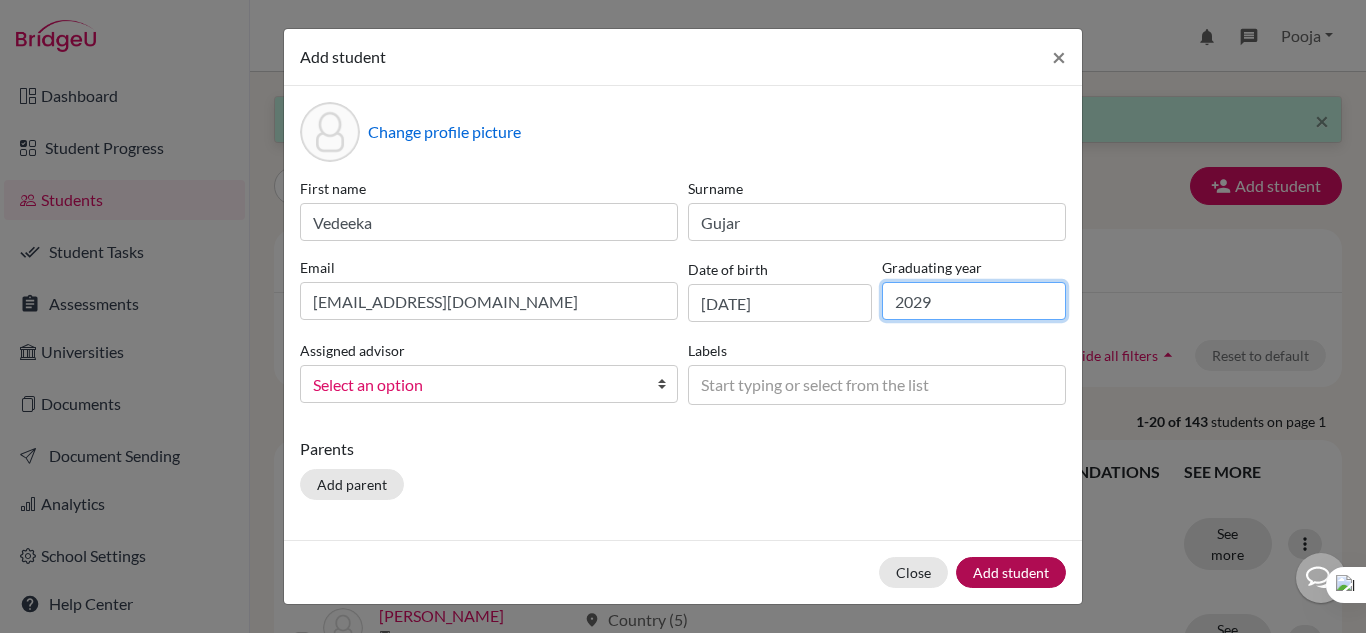 type on "2029" 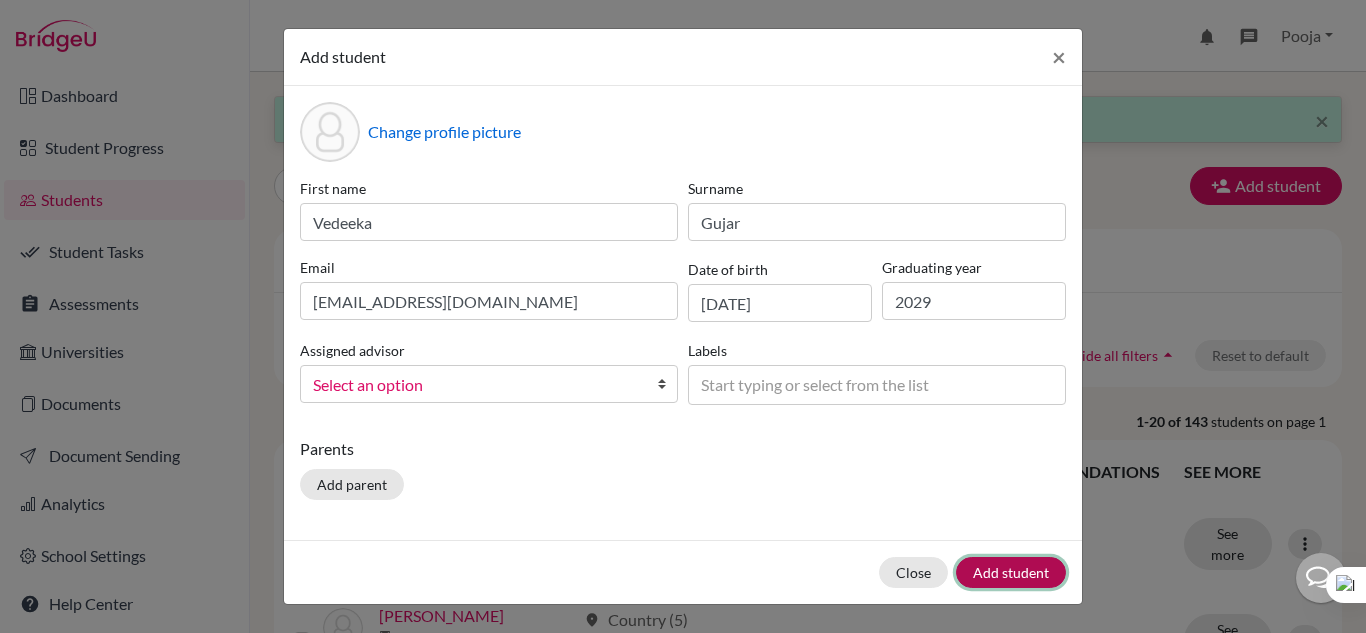 click on "Add student" at bounding box center (1011, 572) 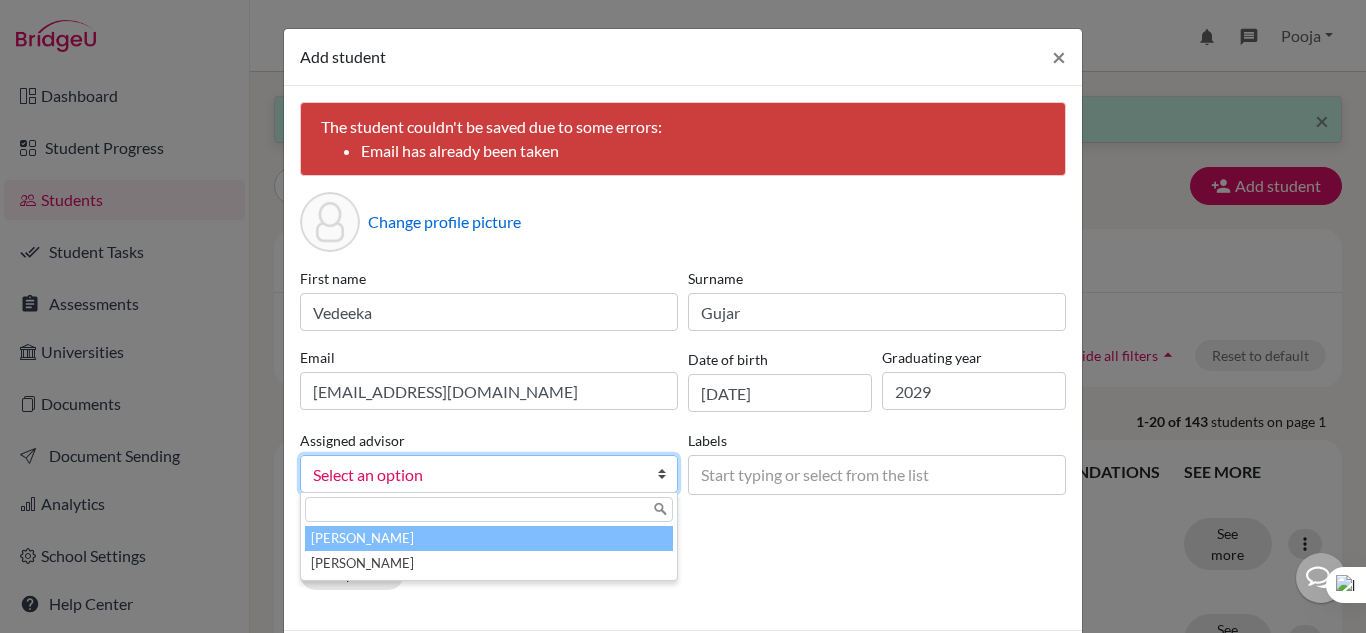 click on "Select an option" at bounding box center (476, 475) 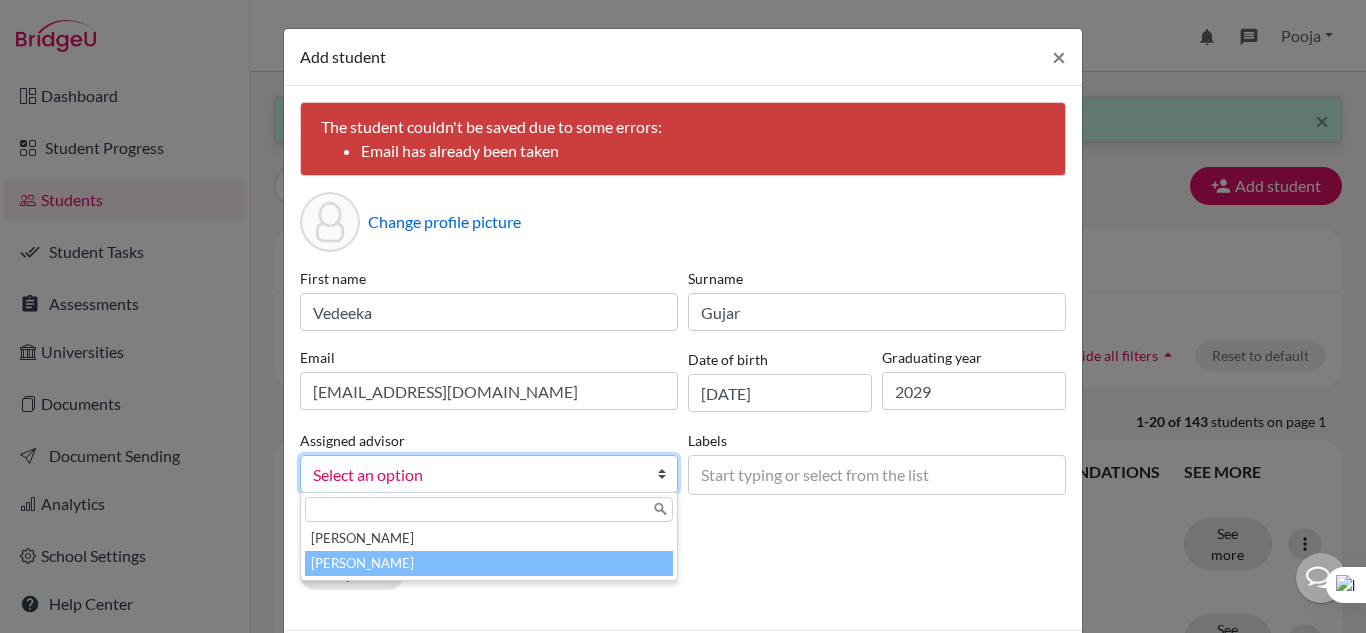 click on "[PERSON_NAME]" at bounding box center (489, 563) 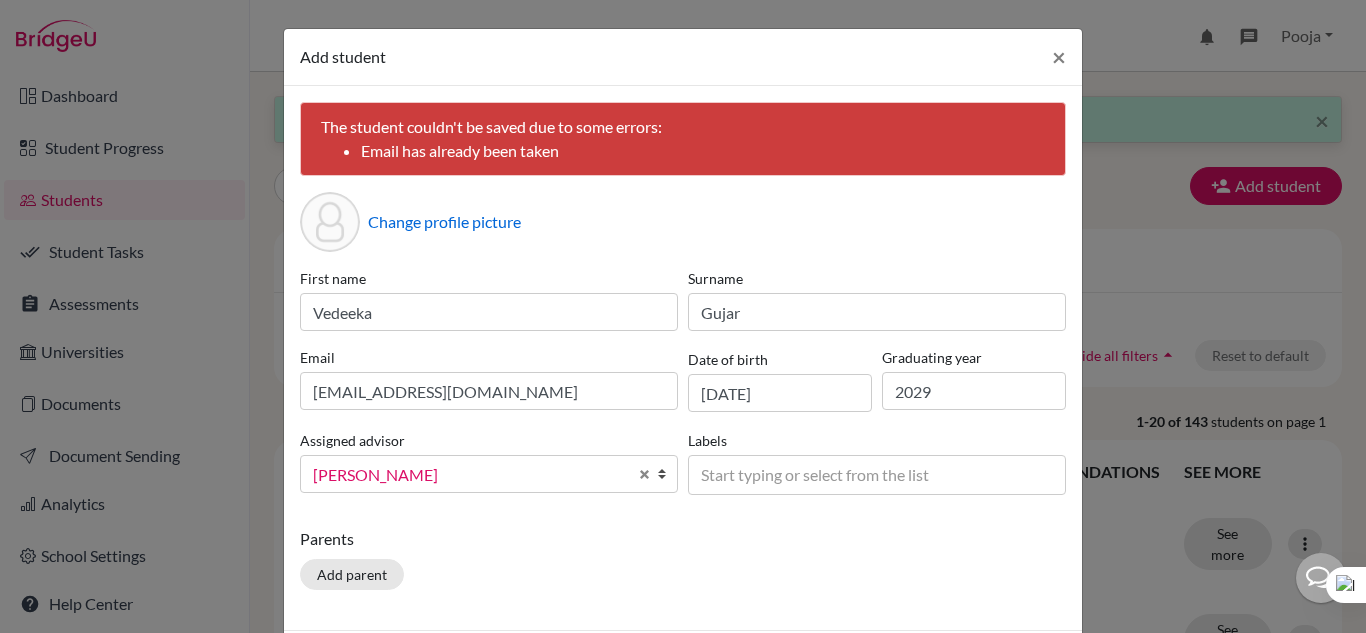 scroll, scrollTop: 90, scrollLeft: 0, axis: vertical 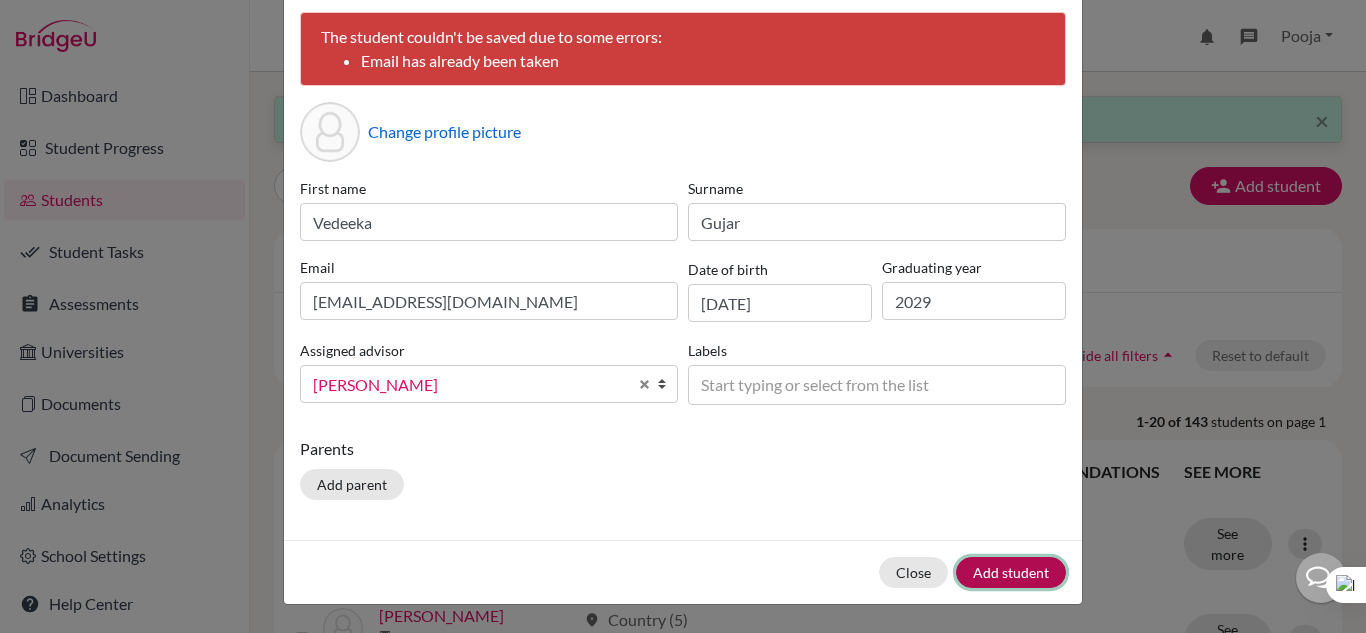 click on "Add student" at bounding box center (1011, 572) 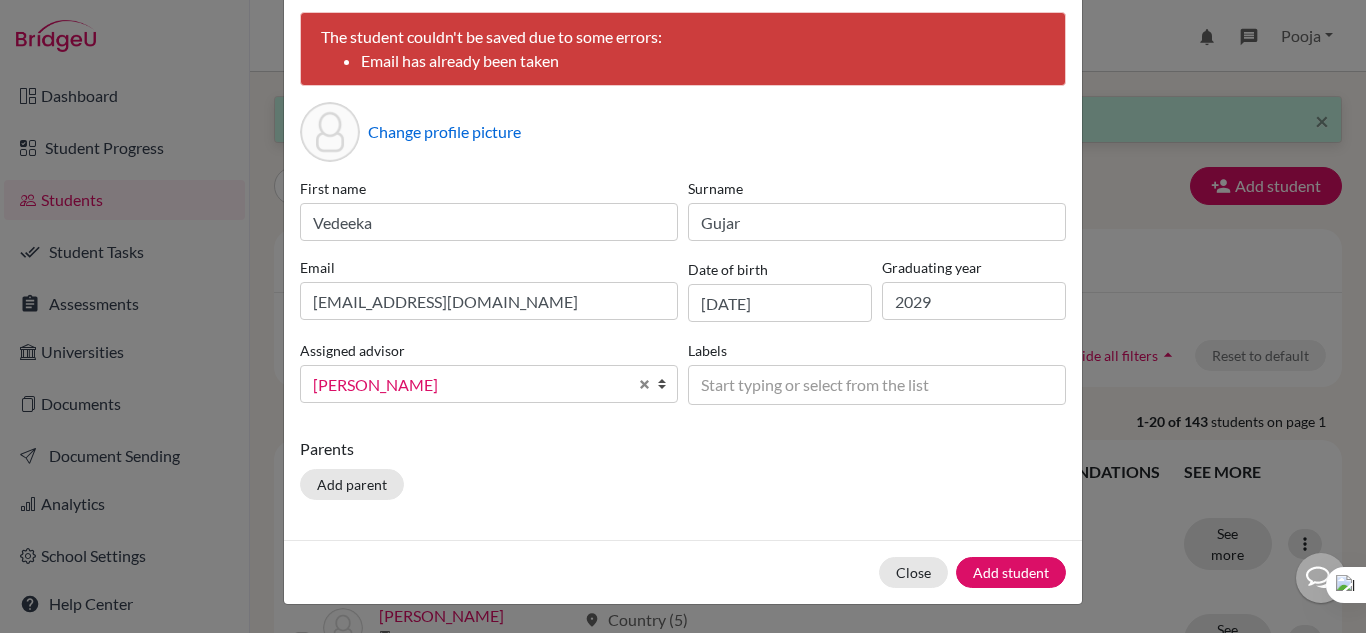 scroll, scrollTop: 0, scrollLeft: 0, axis: both 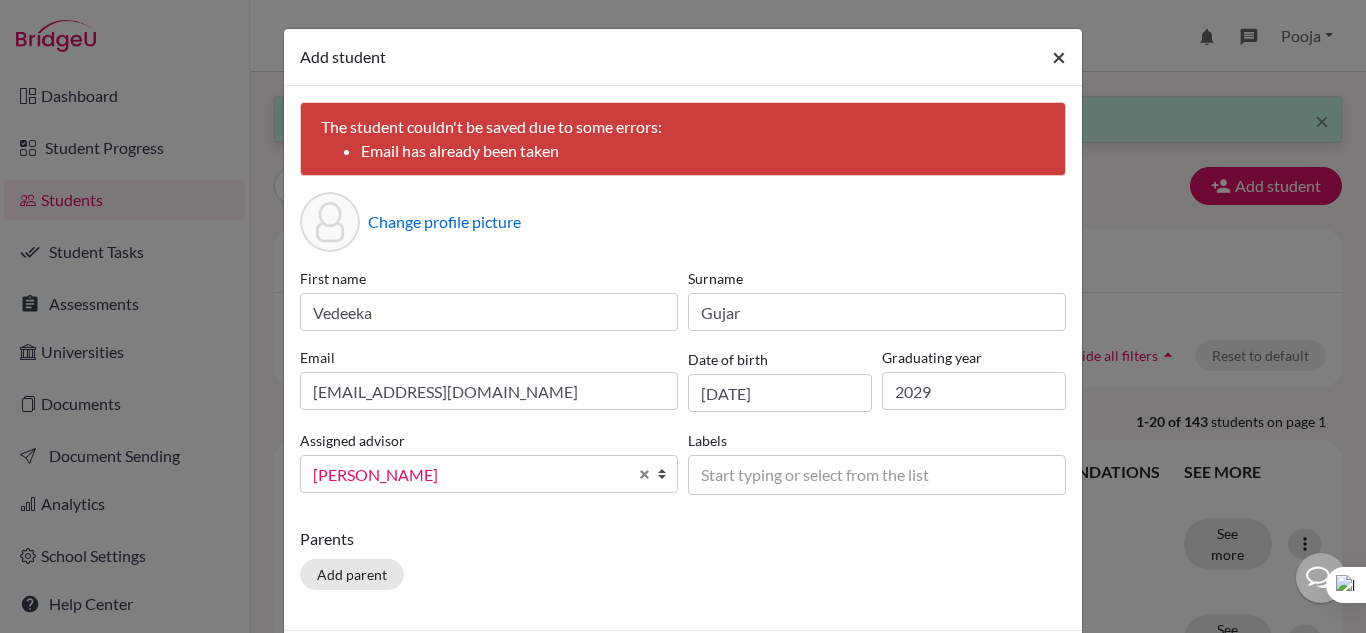 click on "×" at bounding box center [1059, 56] 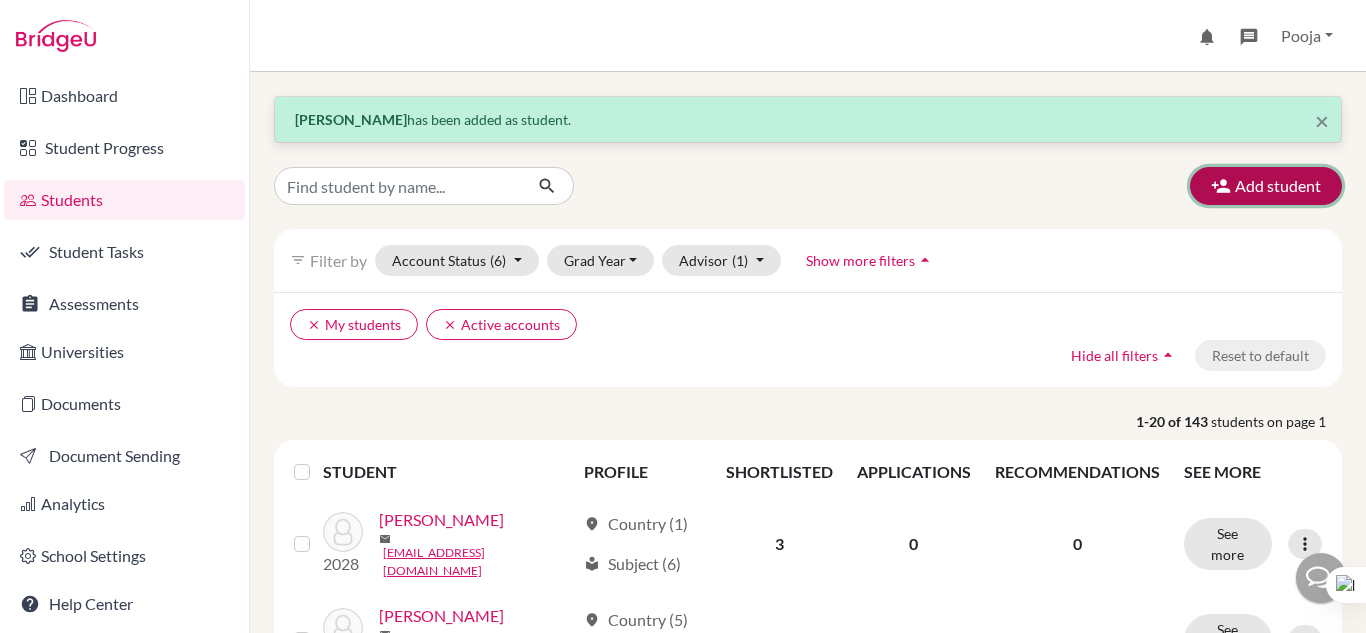 click on "Add student" at bounding box center [1266, 186] 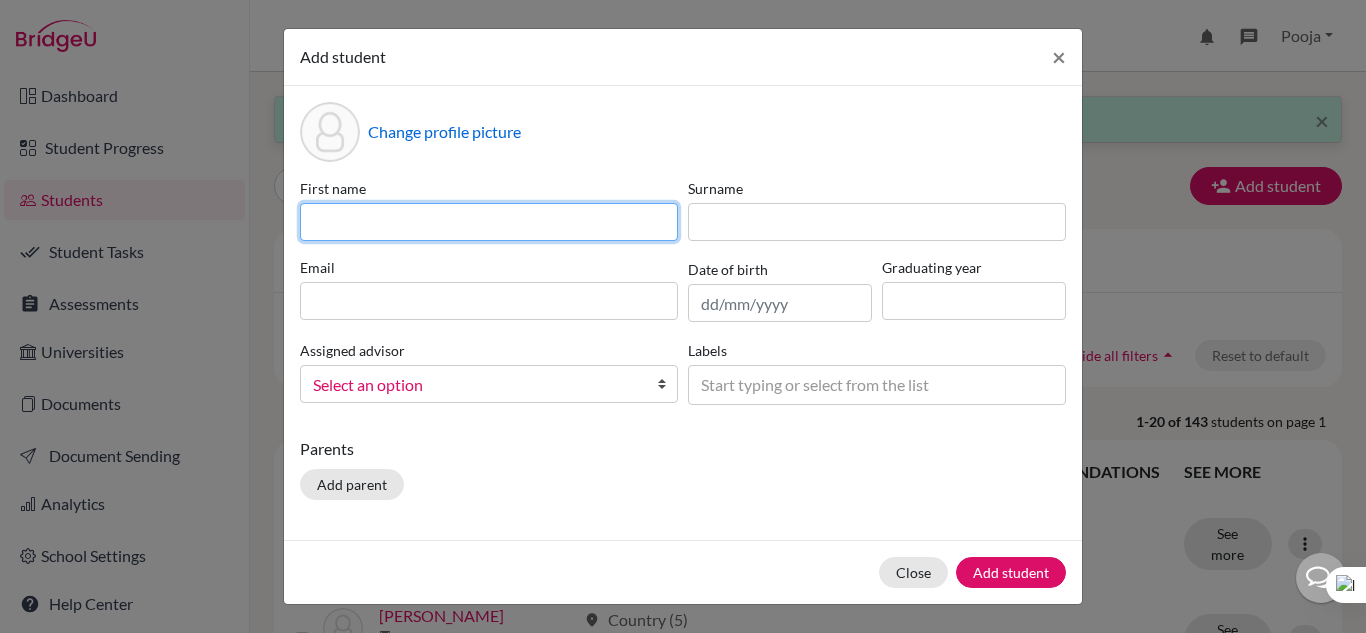 click at bounding box center [489, 222] 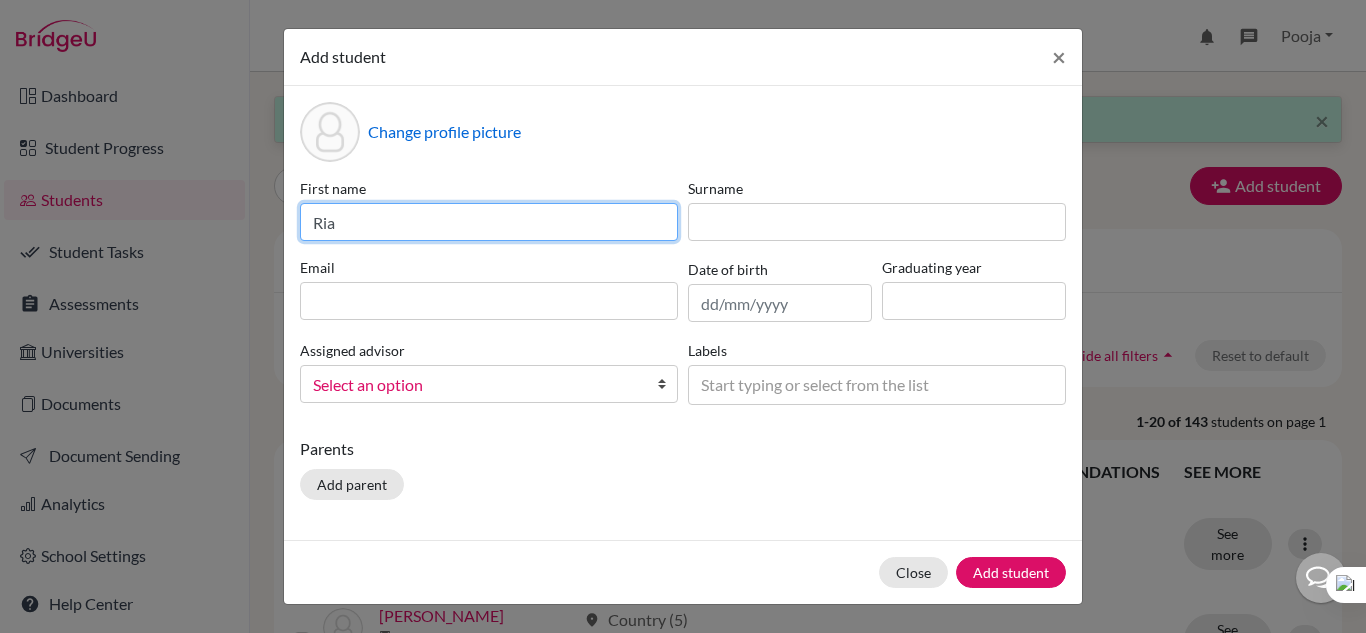 type on "Ria" 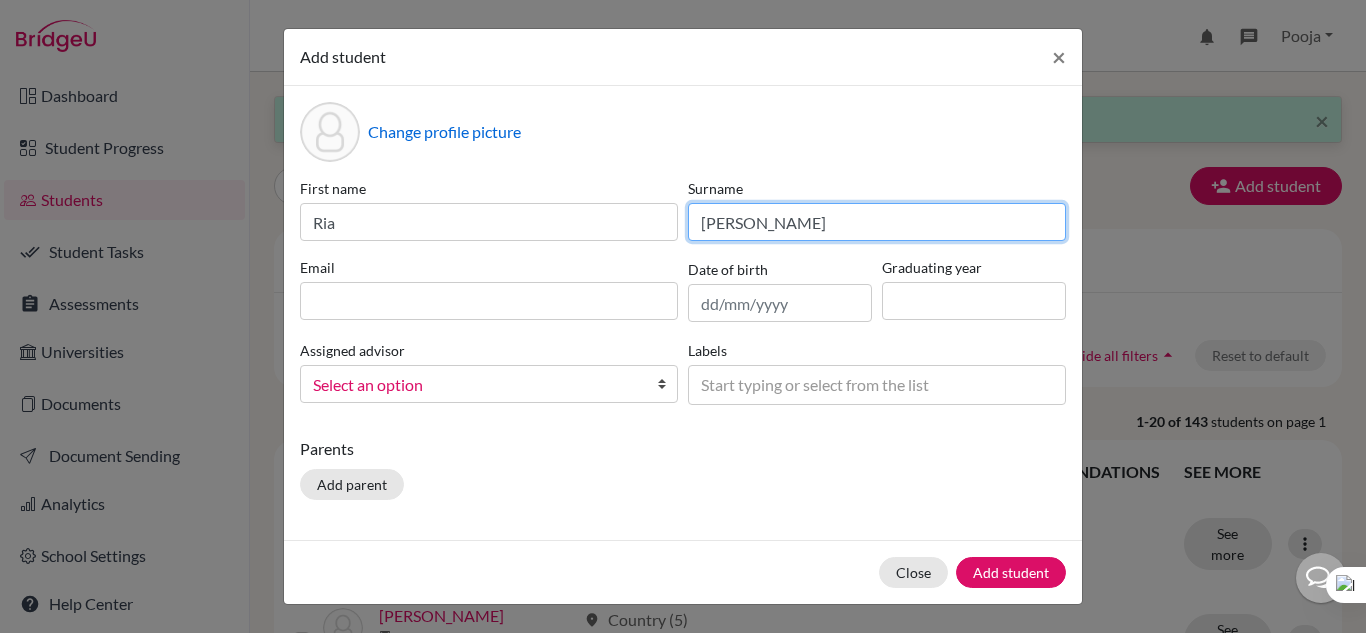 type on "Prabhudesai" 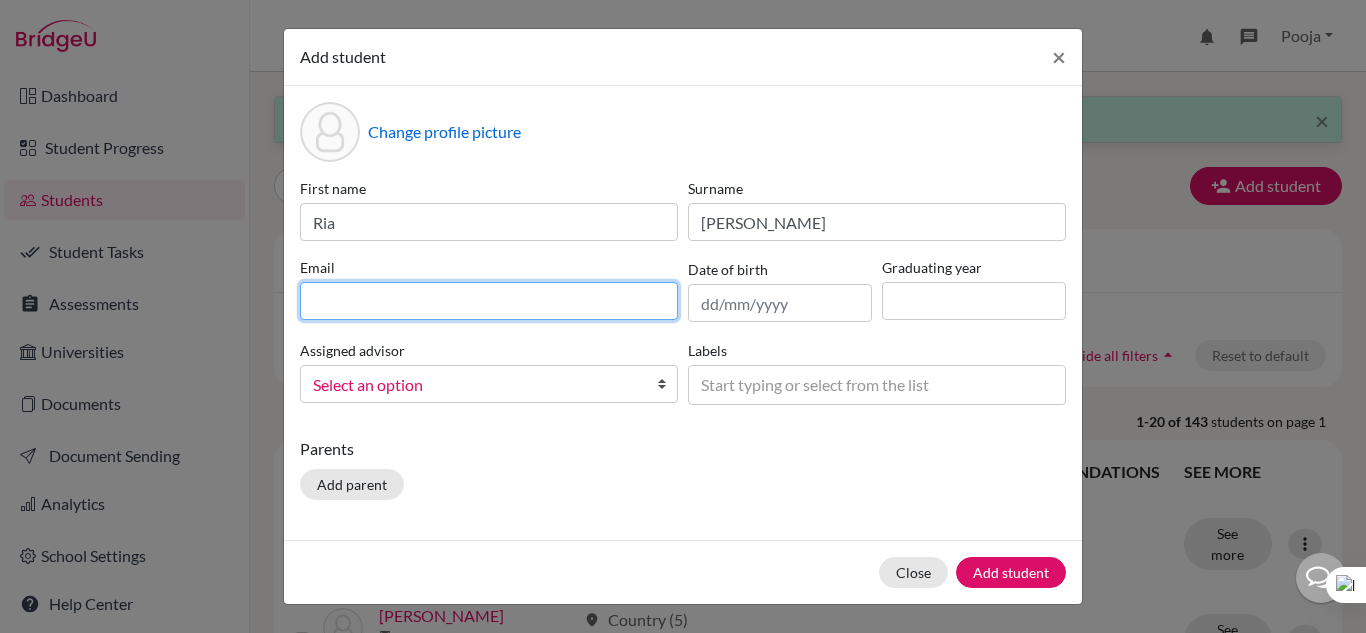 click at bounding box center (489, 301) 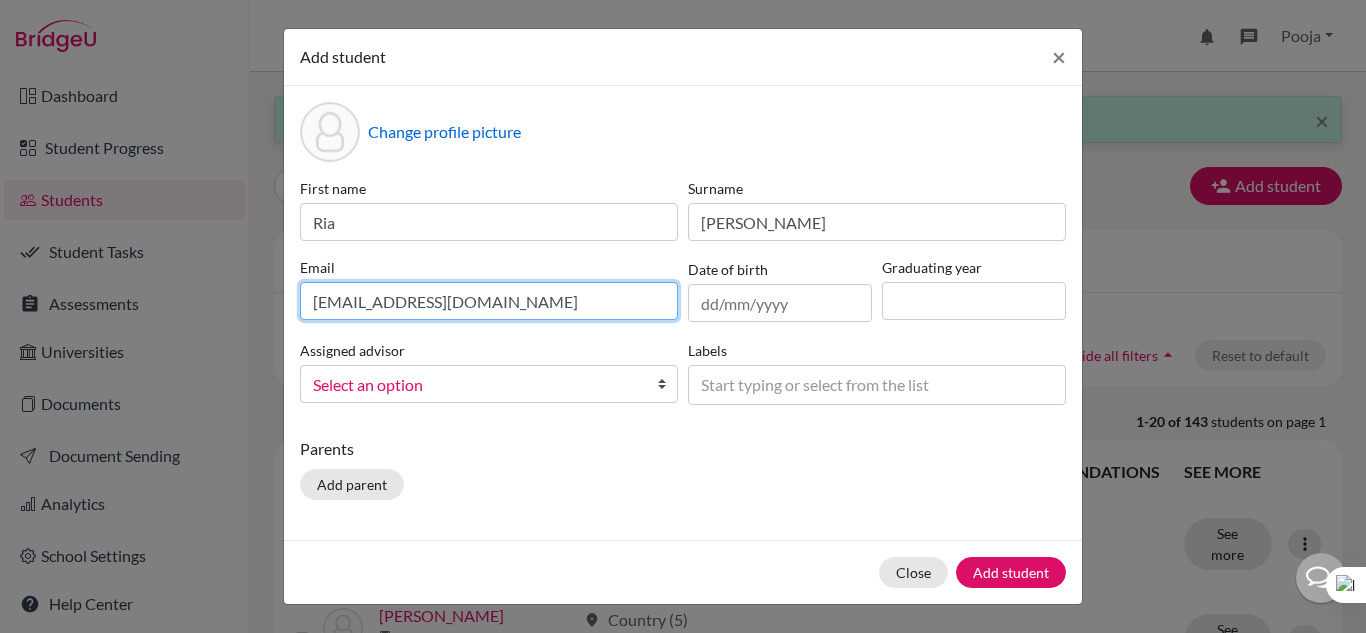 click on "riaprabhudesai@victoriouskidsseucares.org" at bounding box center (489, 301) 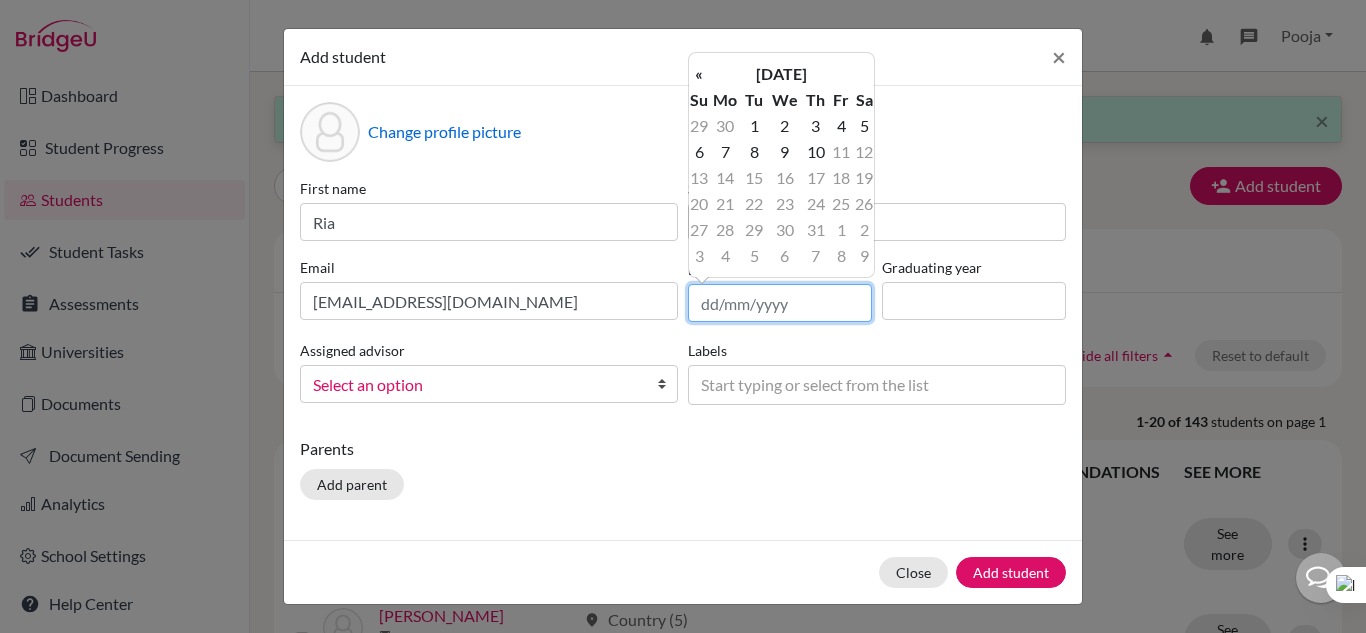 click at bounding box center (780, 303) 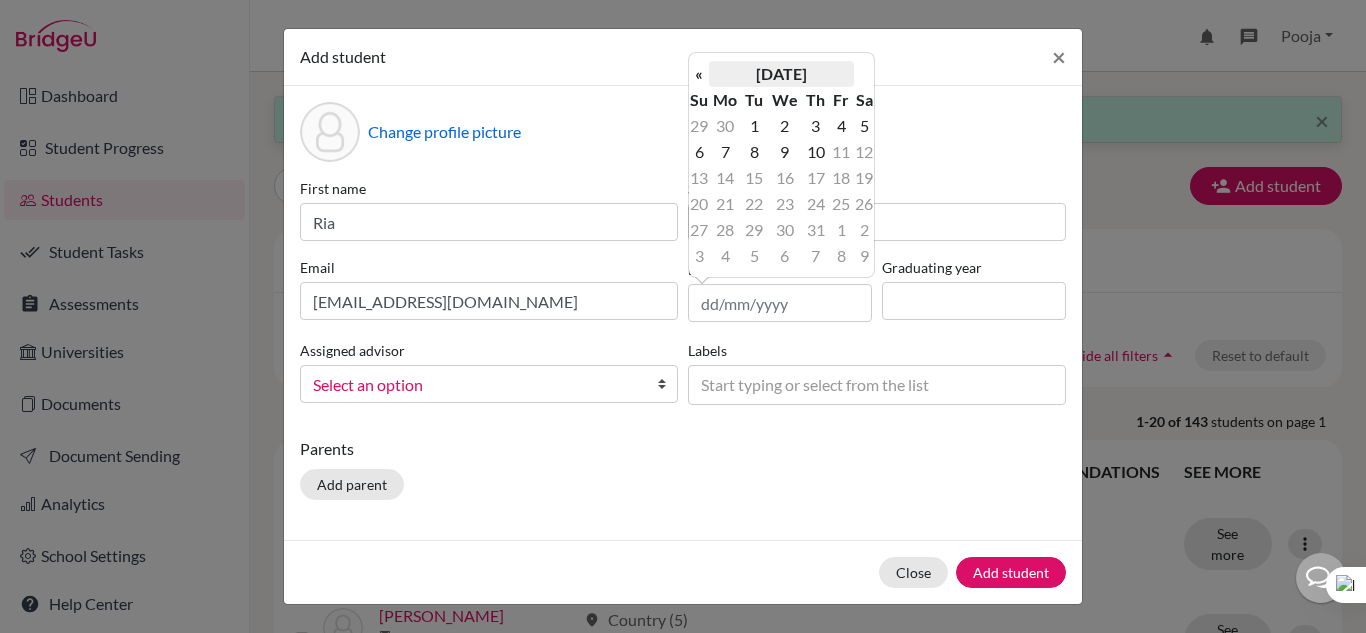 click on "July 2025" at bounding box center [781, 74] 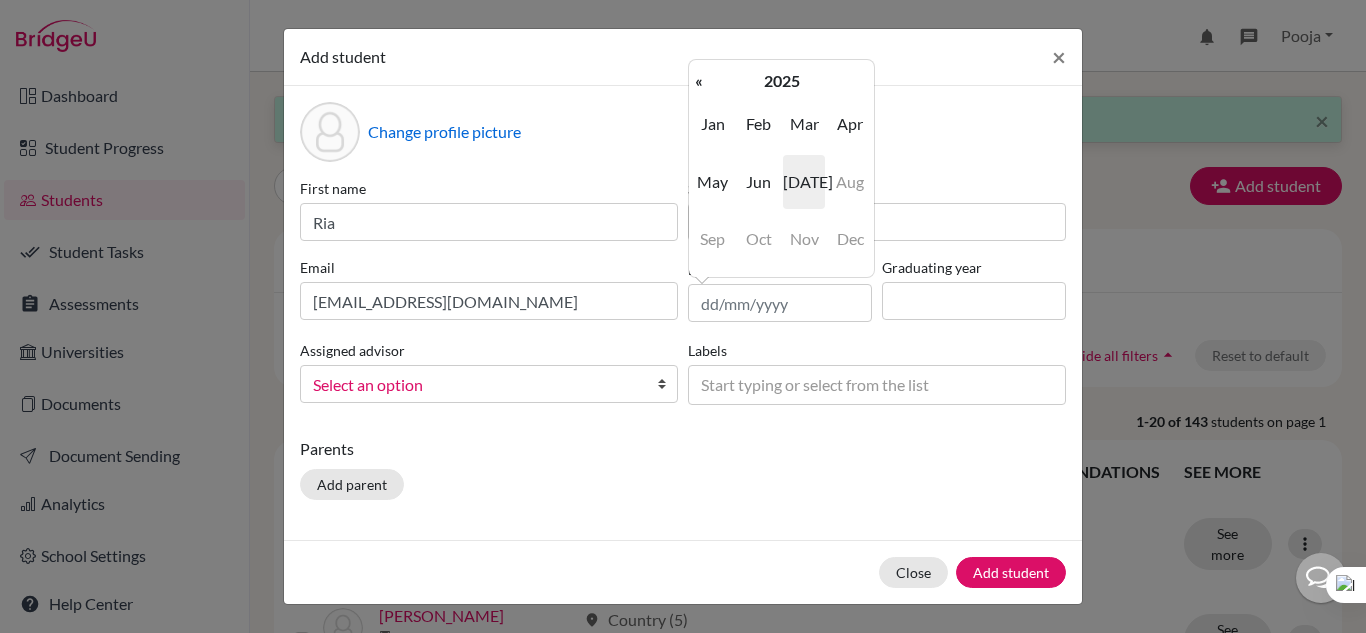 click on "2025" at bounding box center (781, 81) 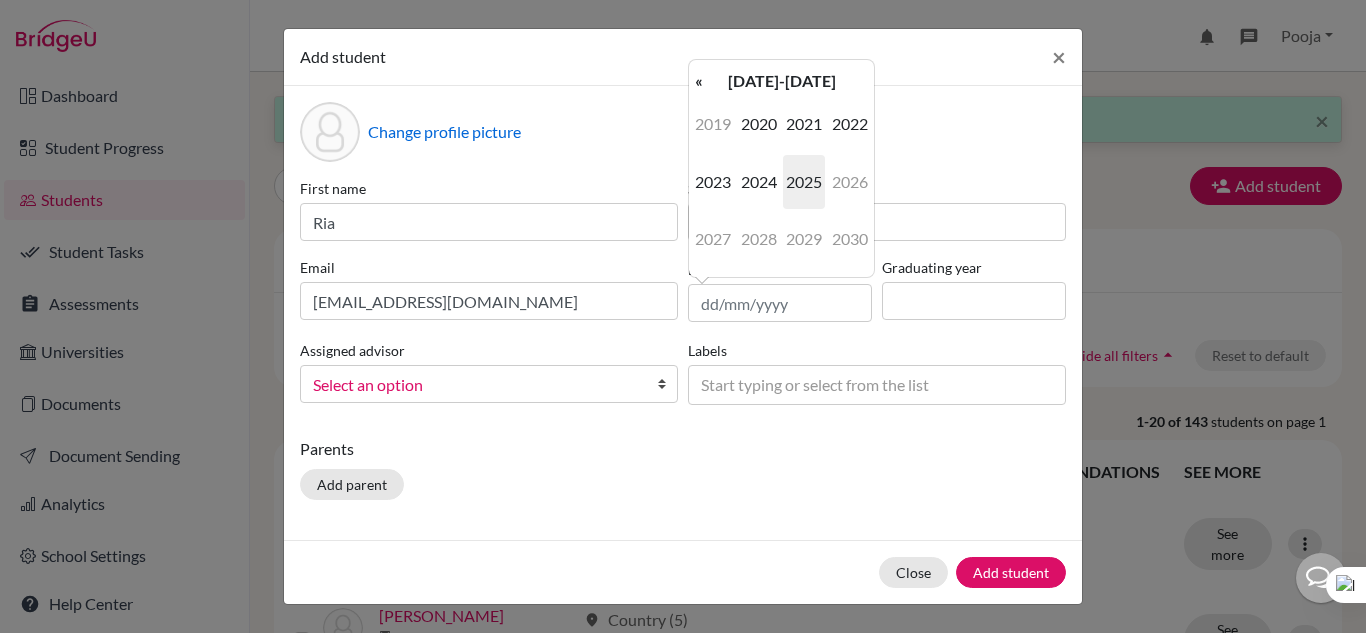 click on "2020-2029" at bounding box center (781, 81) 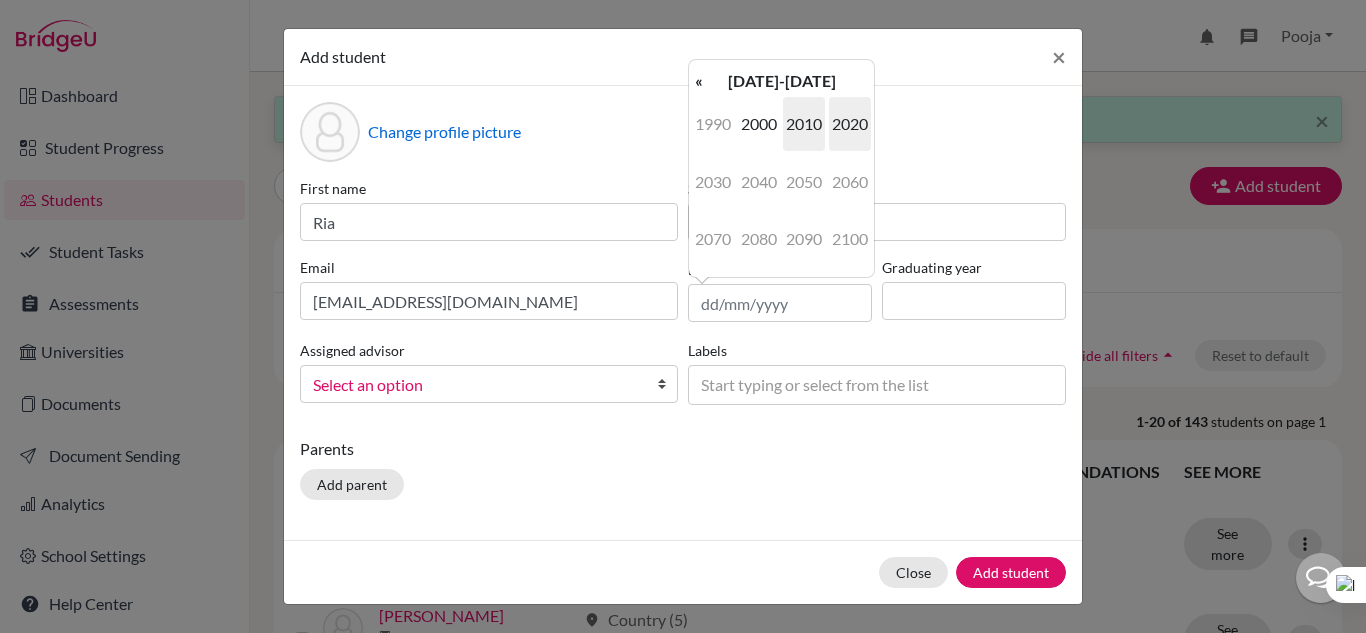 click on "2010" at bounding box center (804, 124) 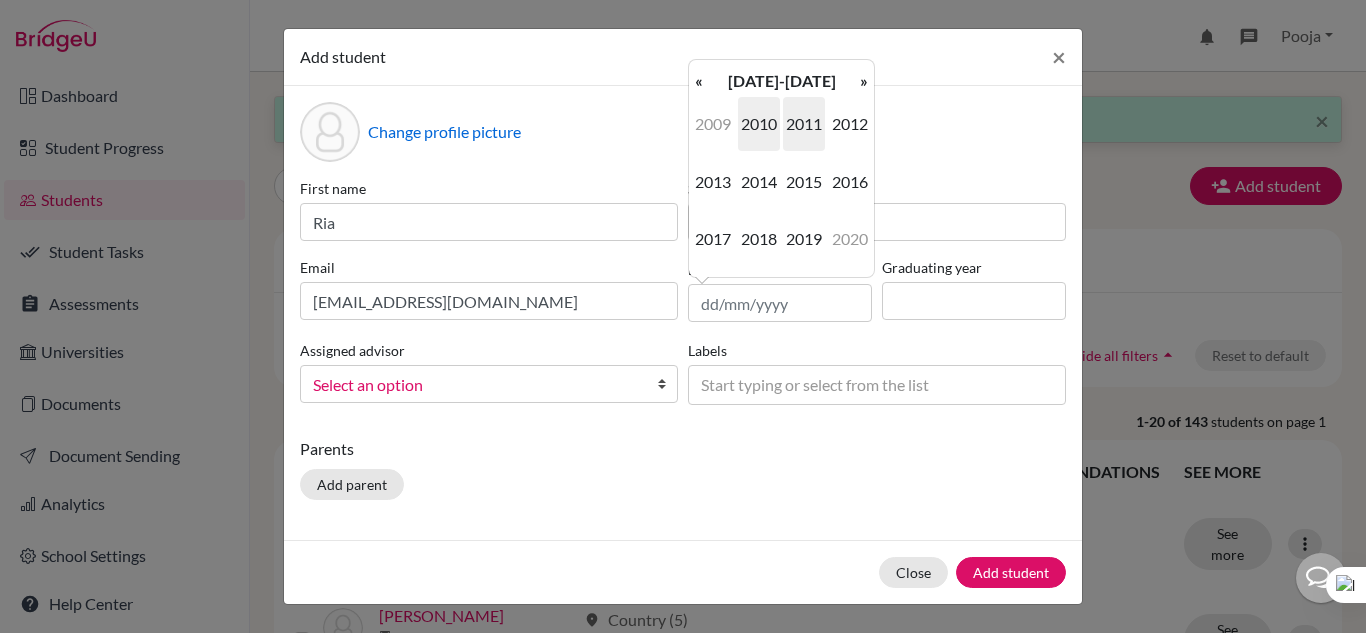 click on "2011" at bounding box center [804, 124] 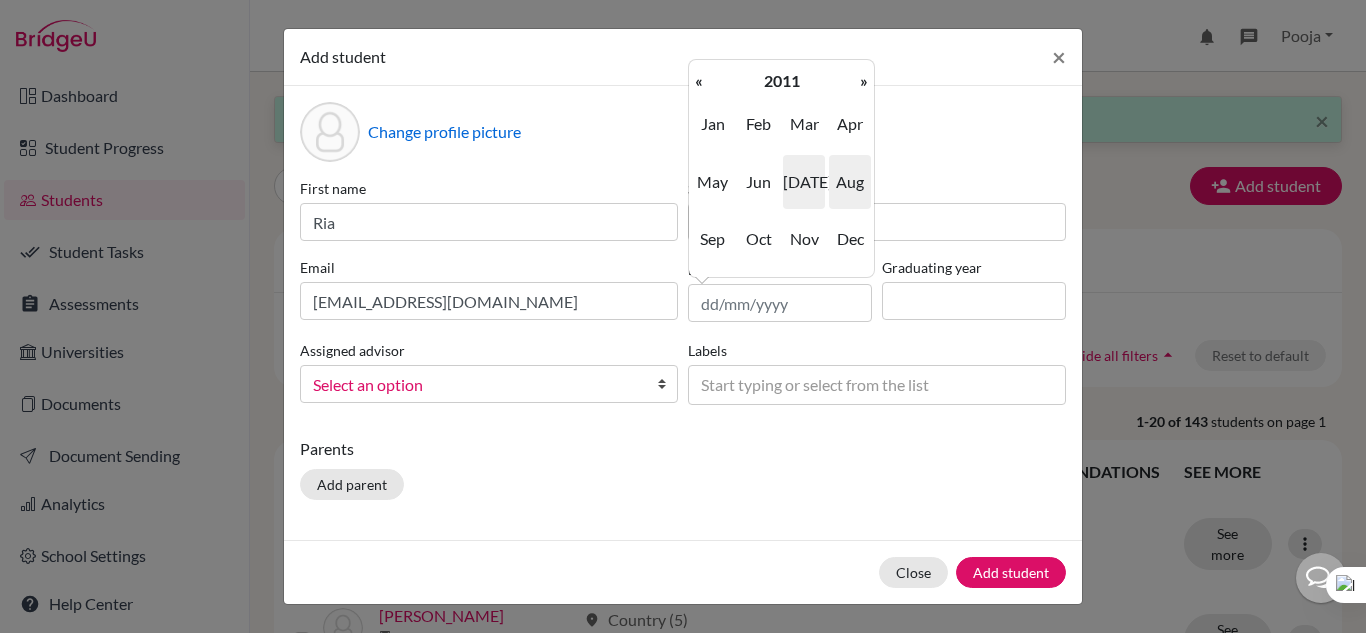 click on "Aug" at bounding box center (850, 182) 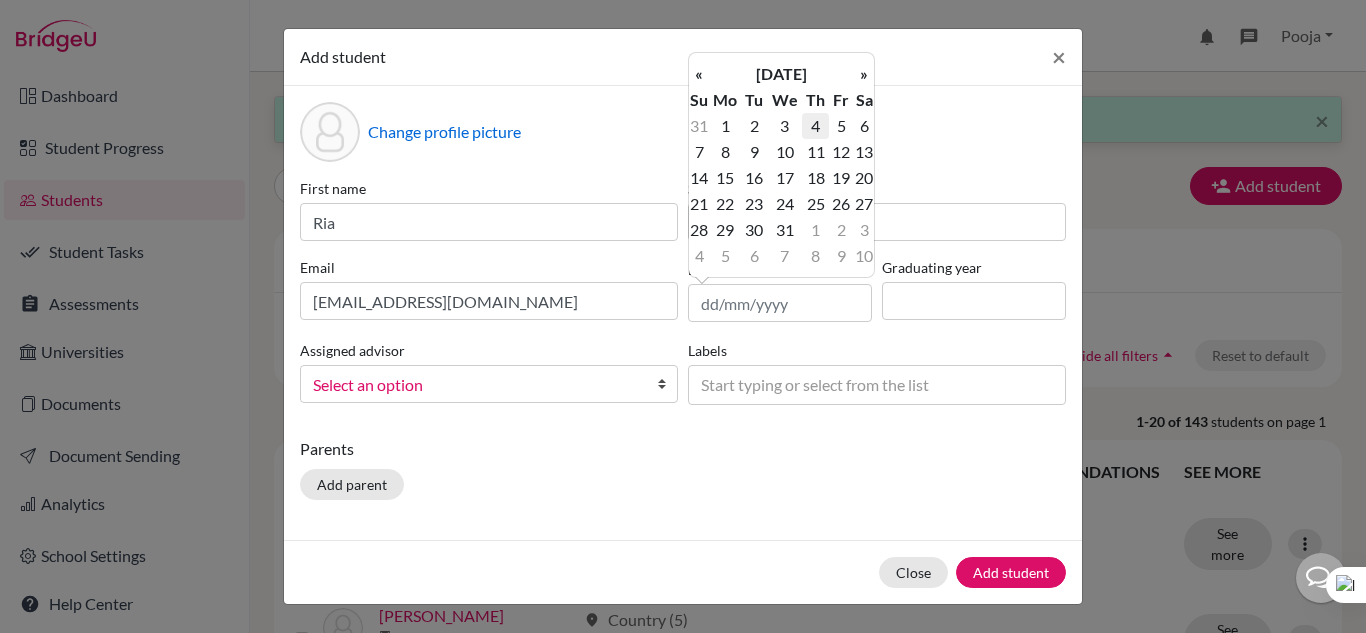 click on "4" at bounding box center [815, 126] 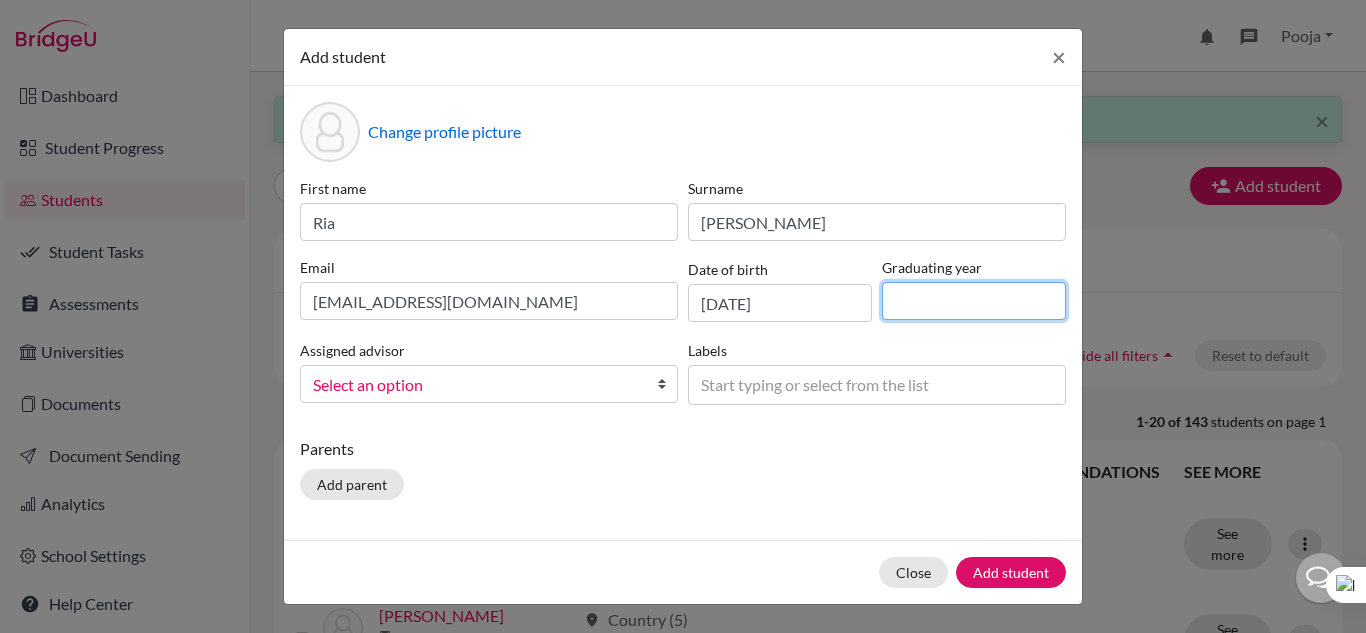 click at bounding box center [974, 301] 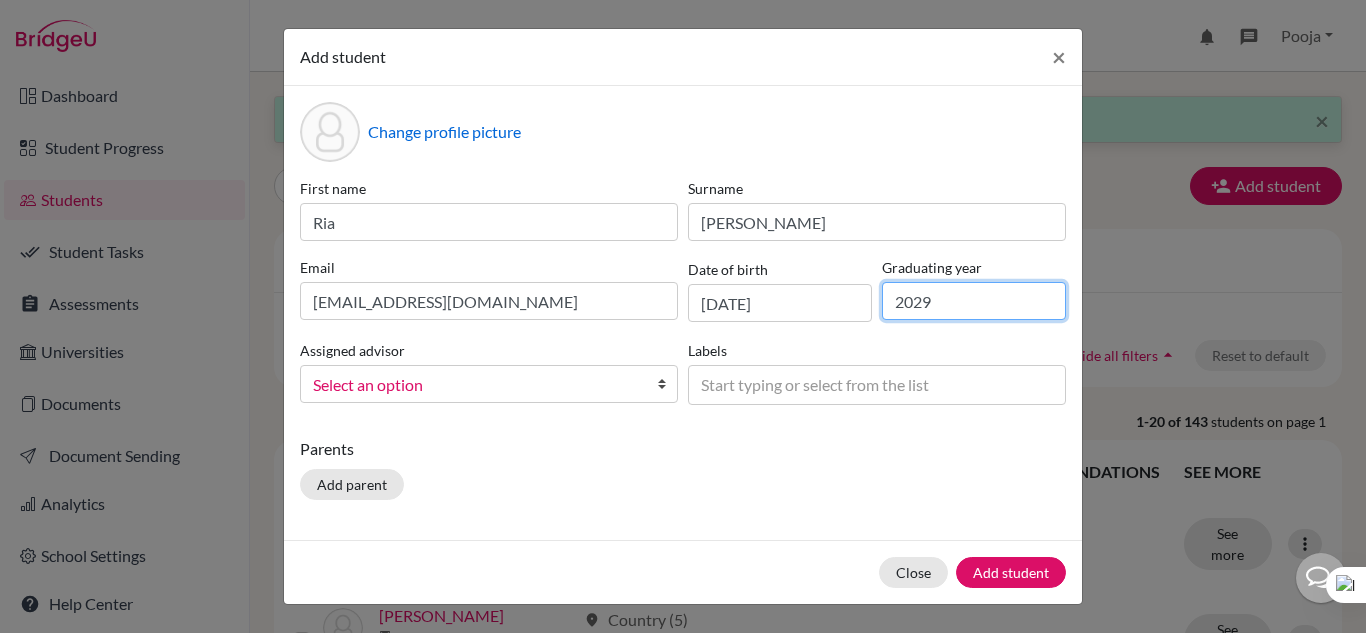 type on "2029" 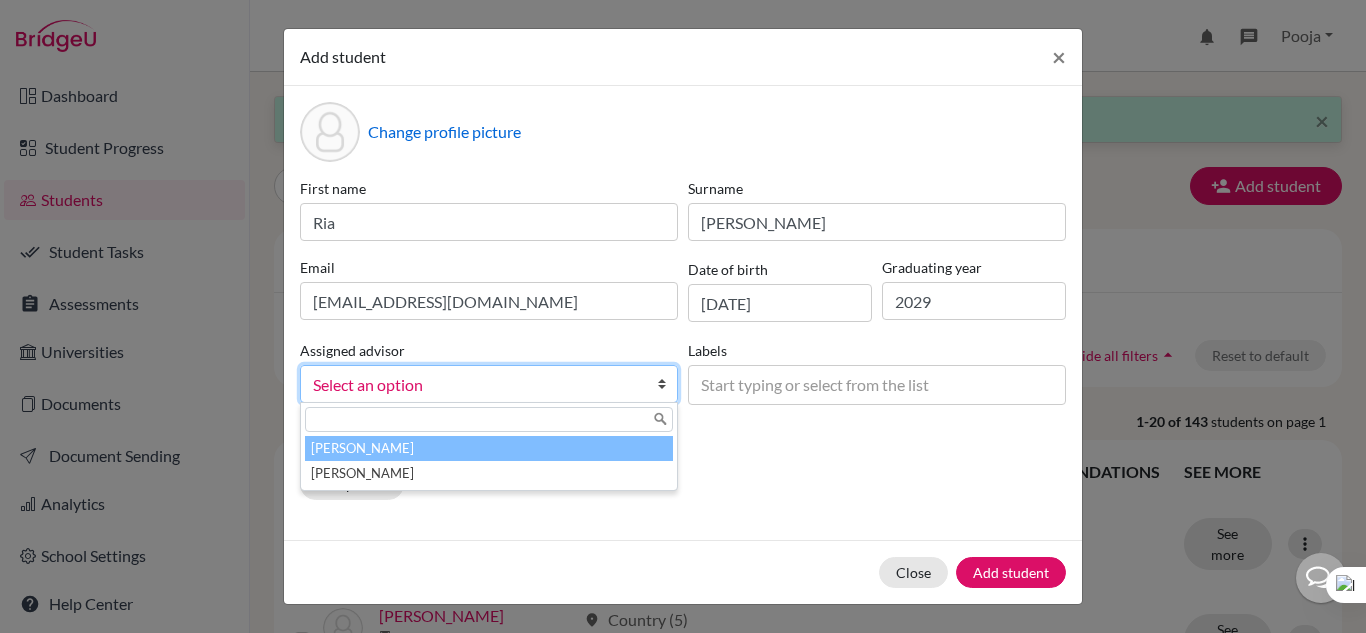 click on "Select an option" at bounding box center (476, 385) 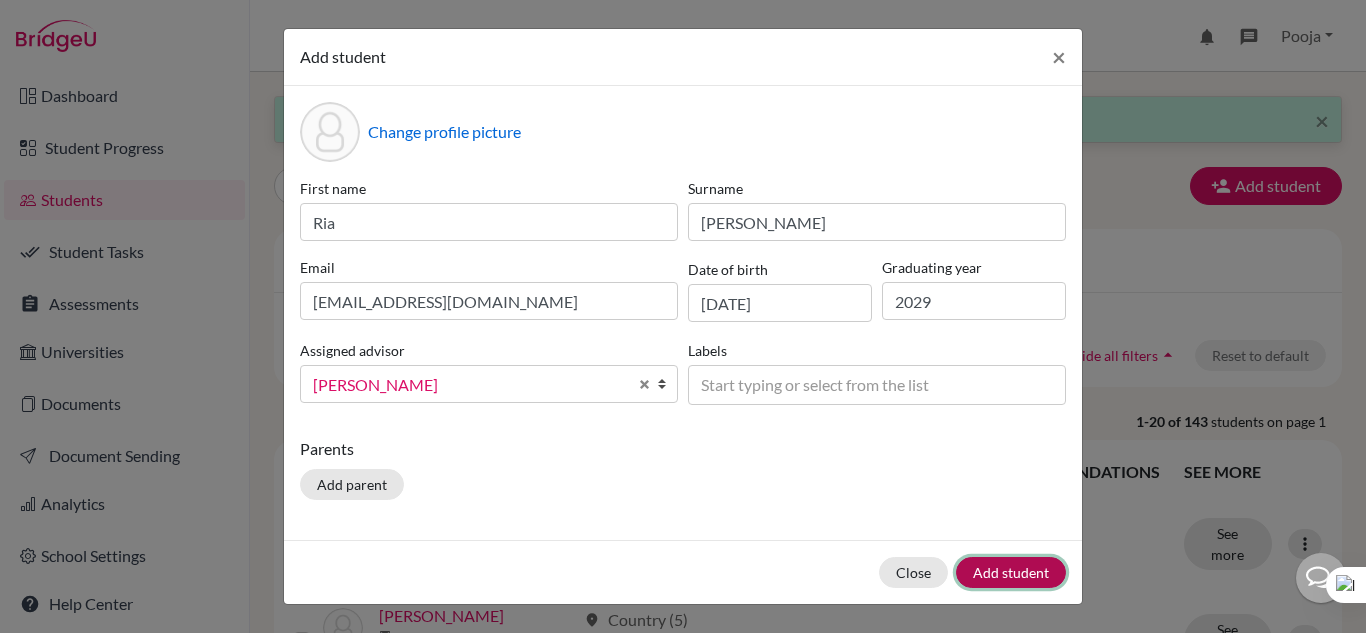 click on "Add student" at bounding box center [1011, 572] 